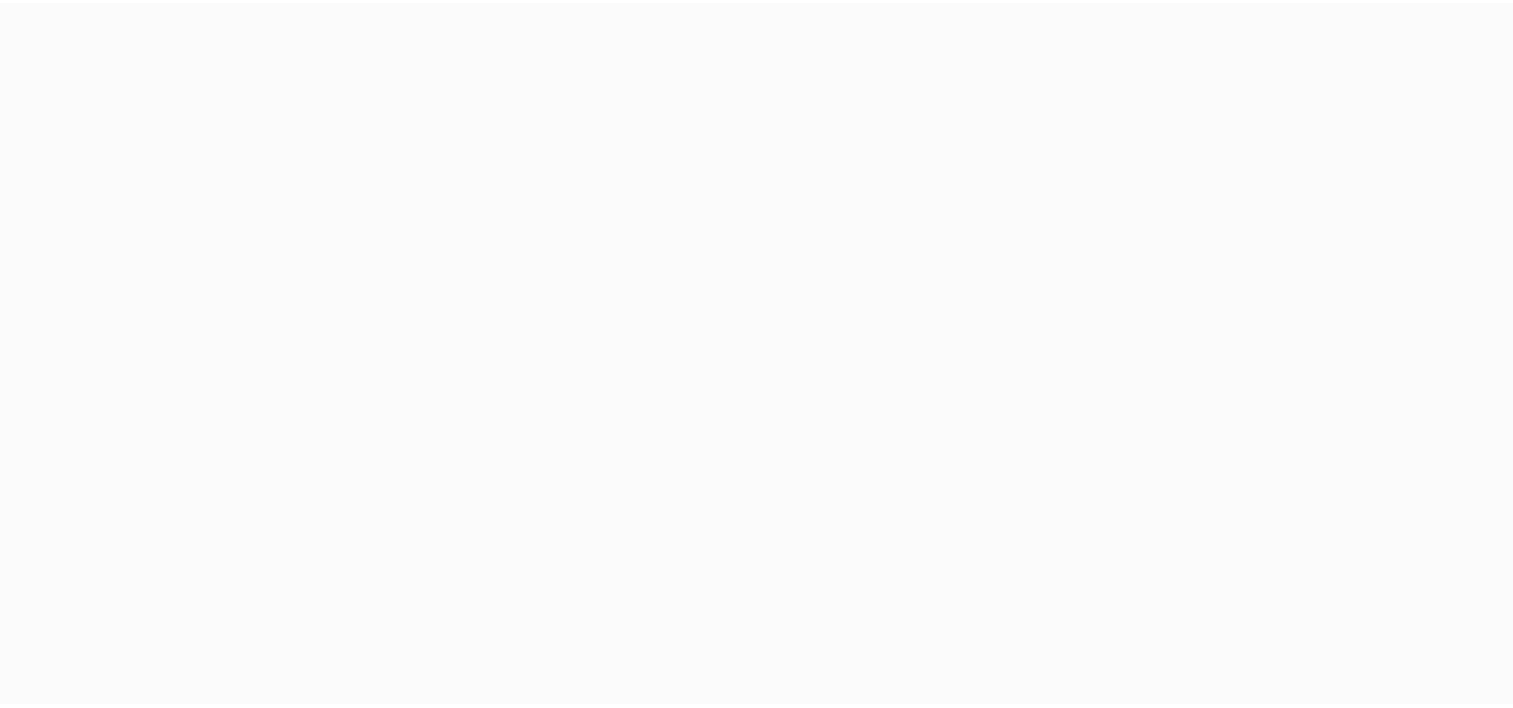 scroll, scrollTop: 0, scrollLeft: 0, axis: both 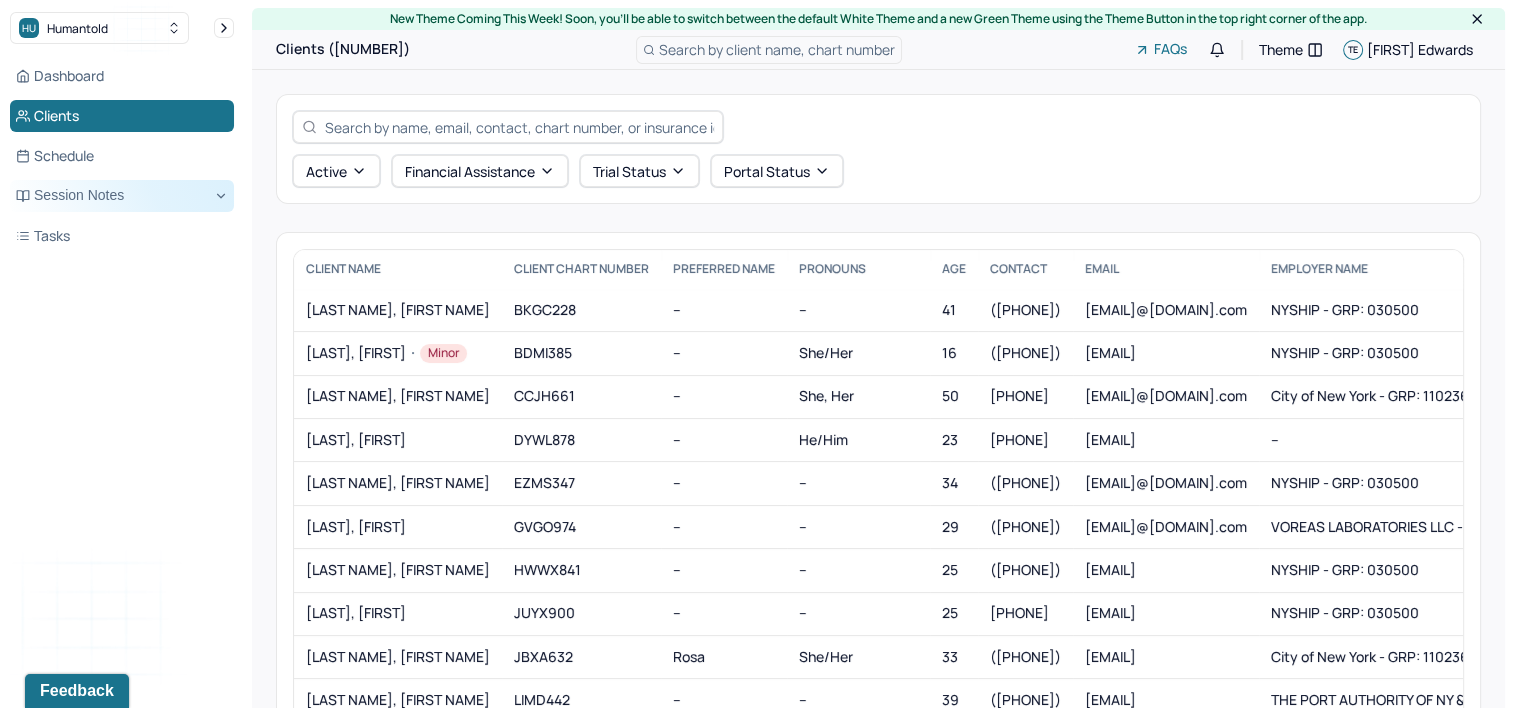 click on "Session Notes" at bounding box center (122, 196) 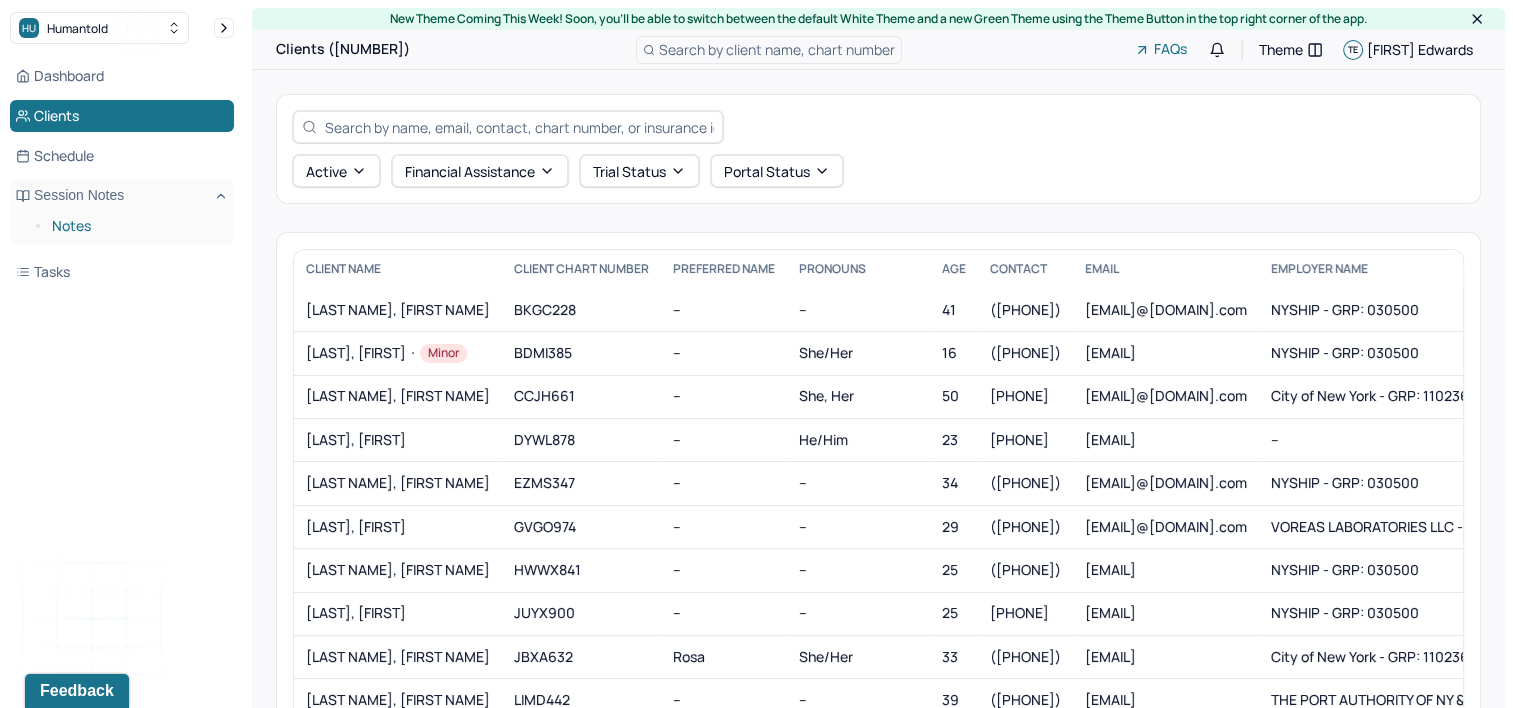 click on "Notes" at bounding box center (135, 226) 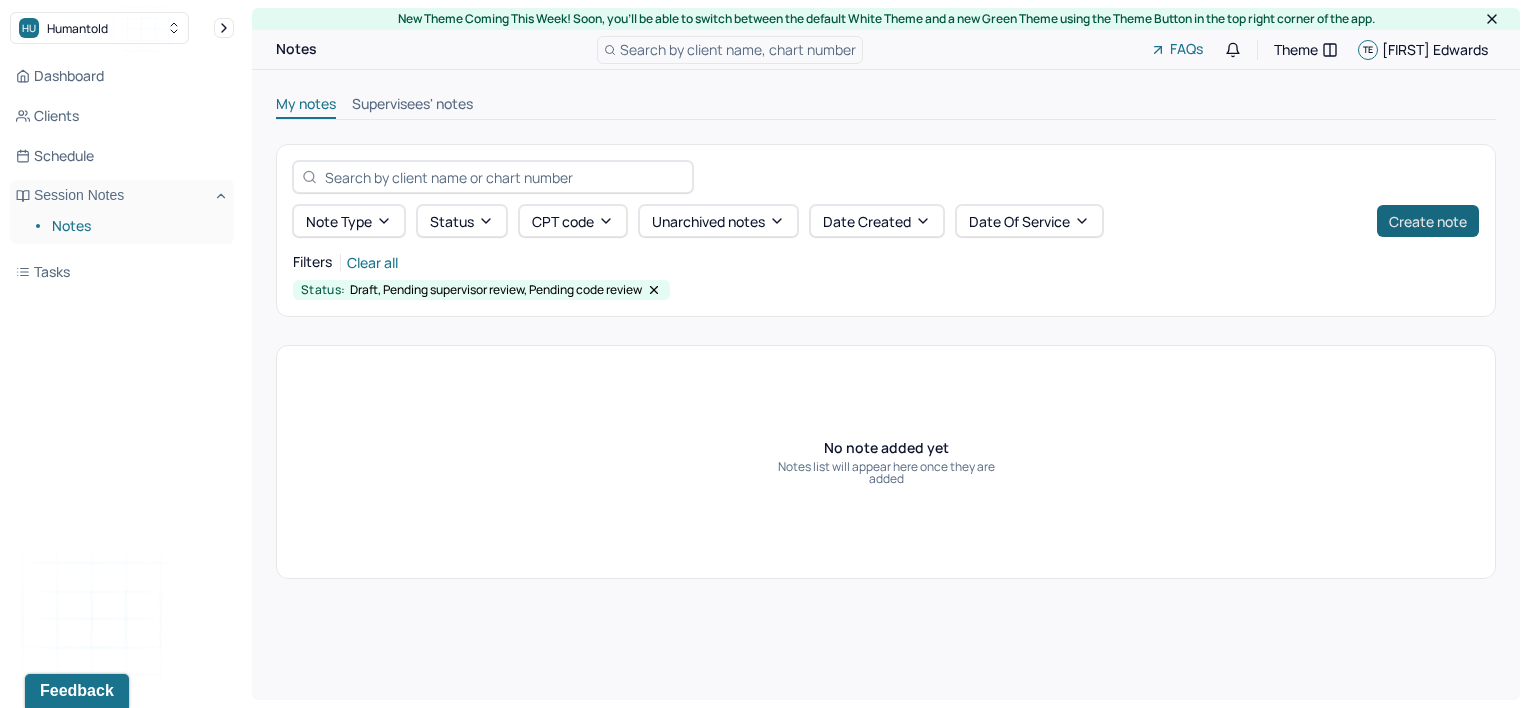 click on "Create note" at bounding box center [1428, 221] 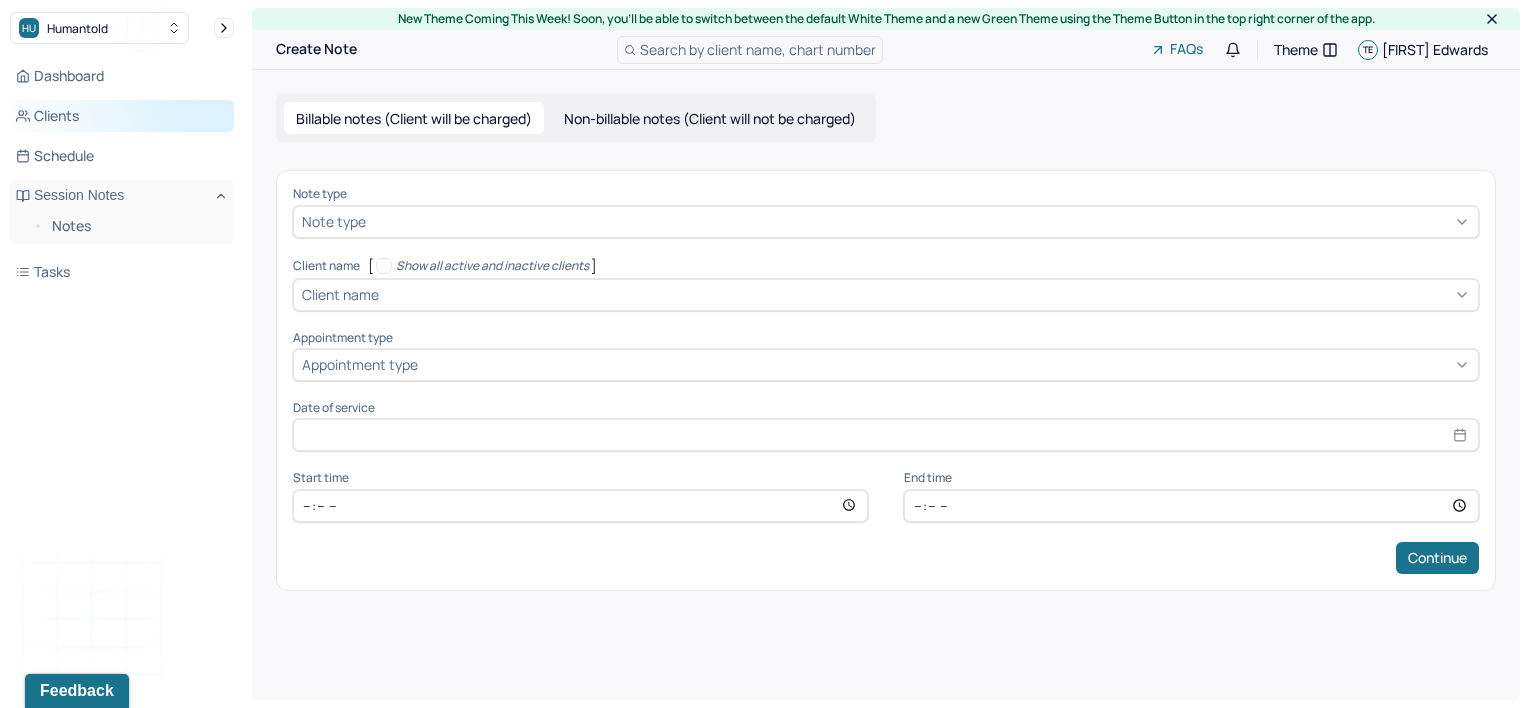 click on "Clients" at bounding box center [122, 116] 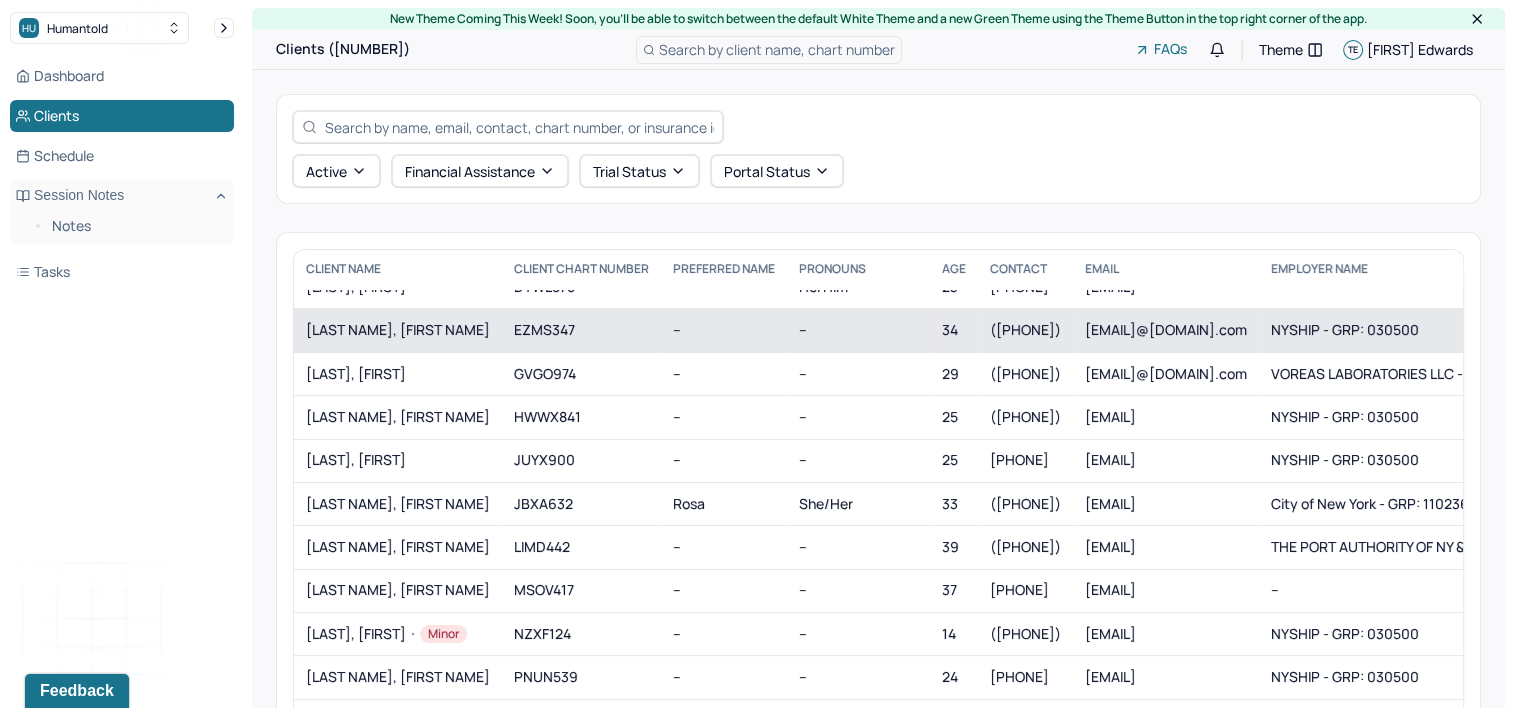 scroll, scrollTop: 230, scrollLeft: 0, axis: vertical 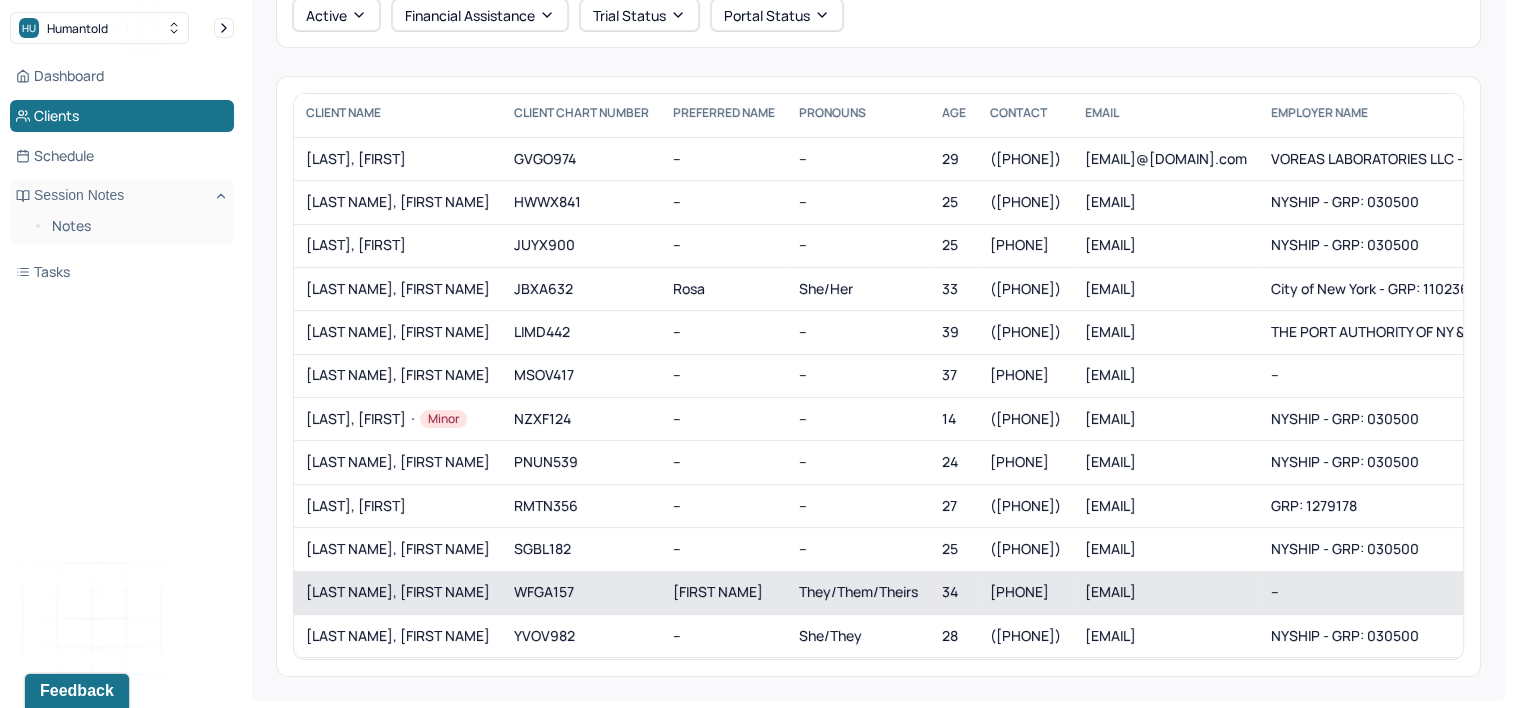 click on "[LAST NAME], [FIRST NAME]" at bounding box center (398, 592) 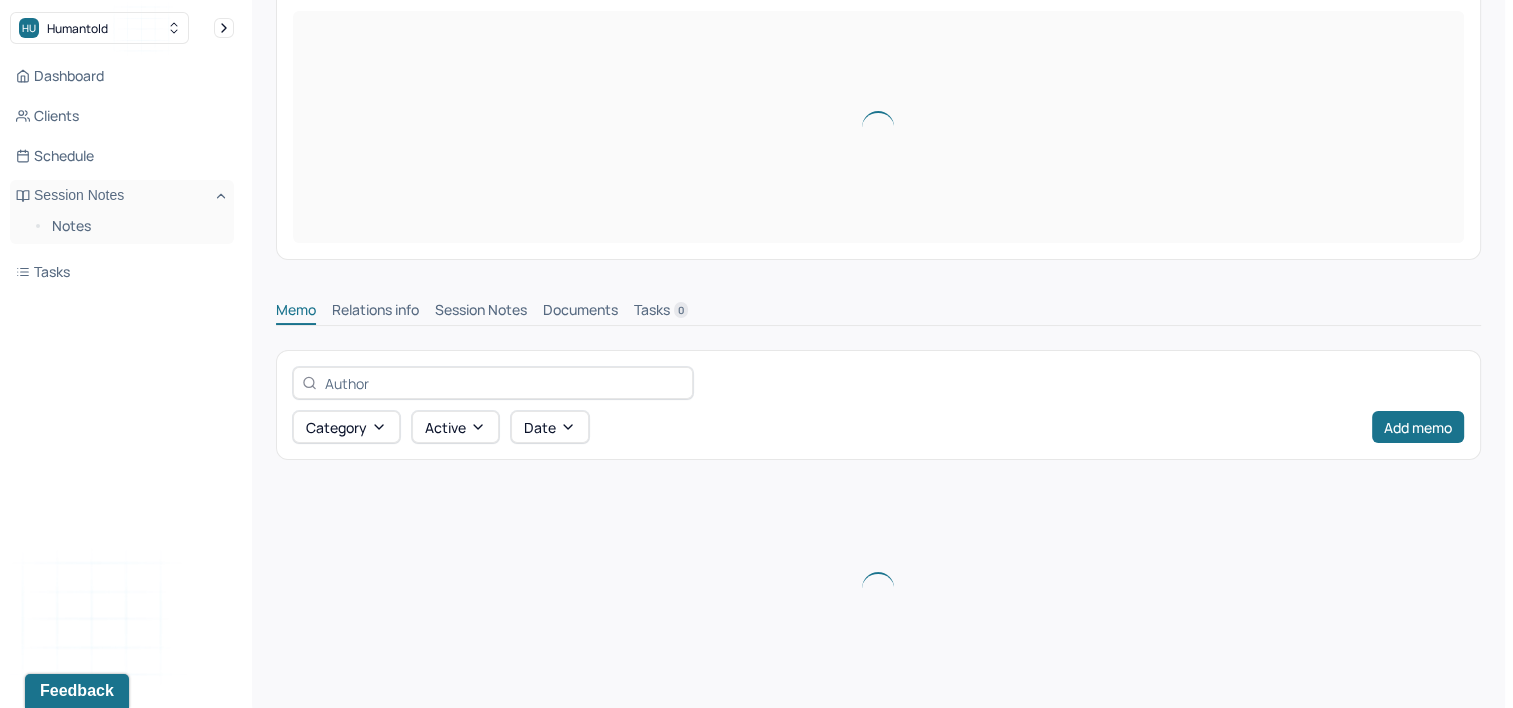 scroll, scrollTop: 0, scrollLeft: 0, axis: both 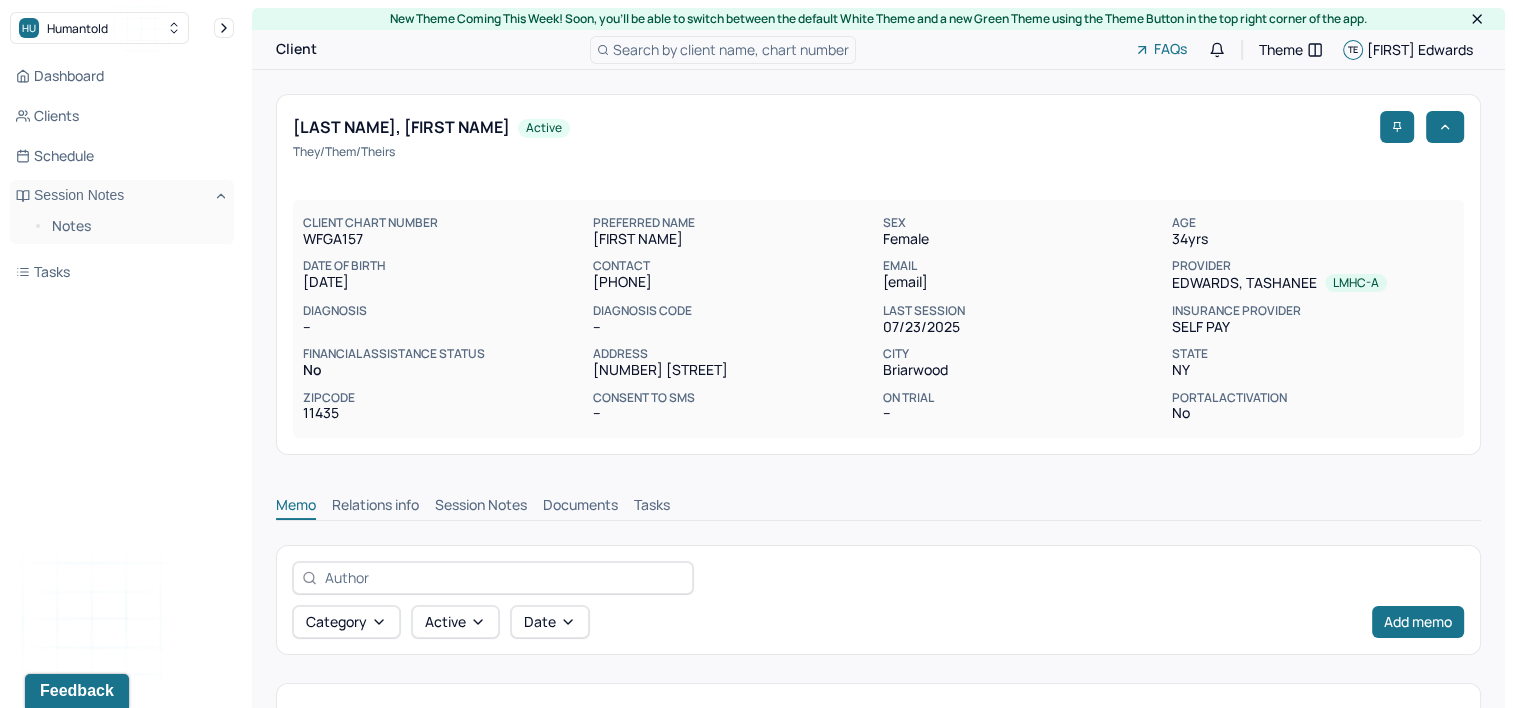 click on "Session Notes" at bounding box center (481, 507) 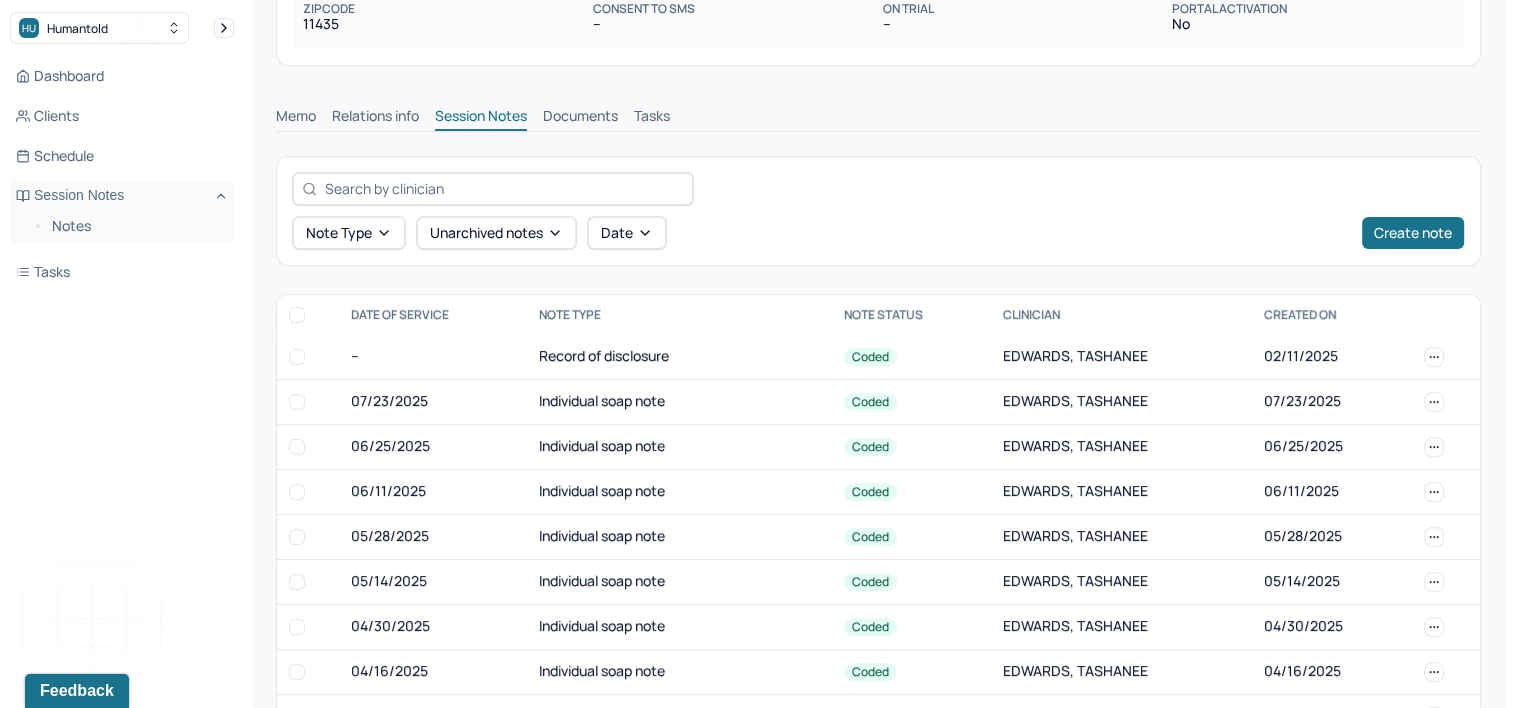 scroll, scrollTop: 400, scrollLeft: 0, axis: vertical 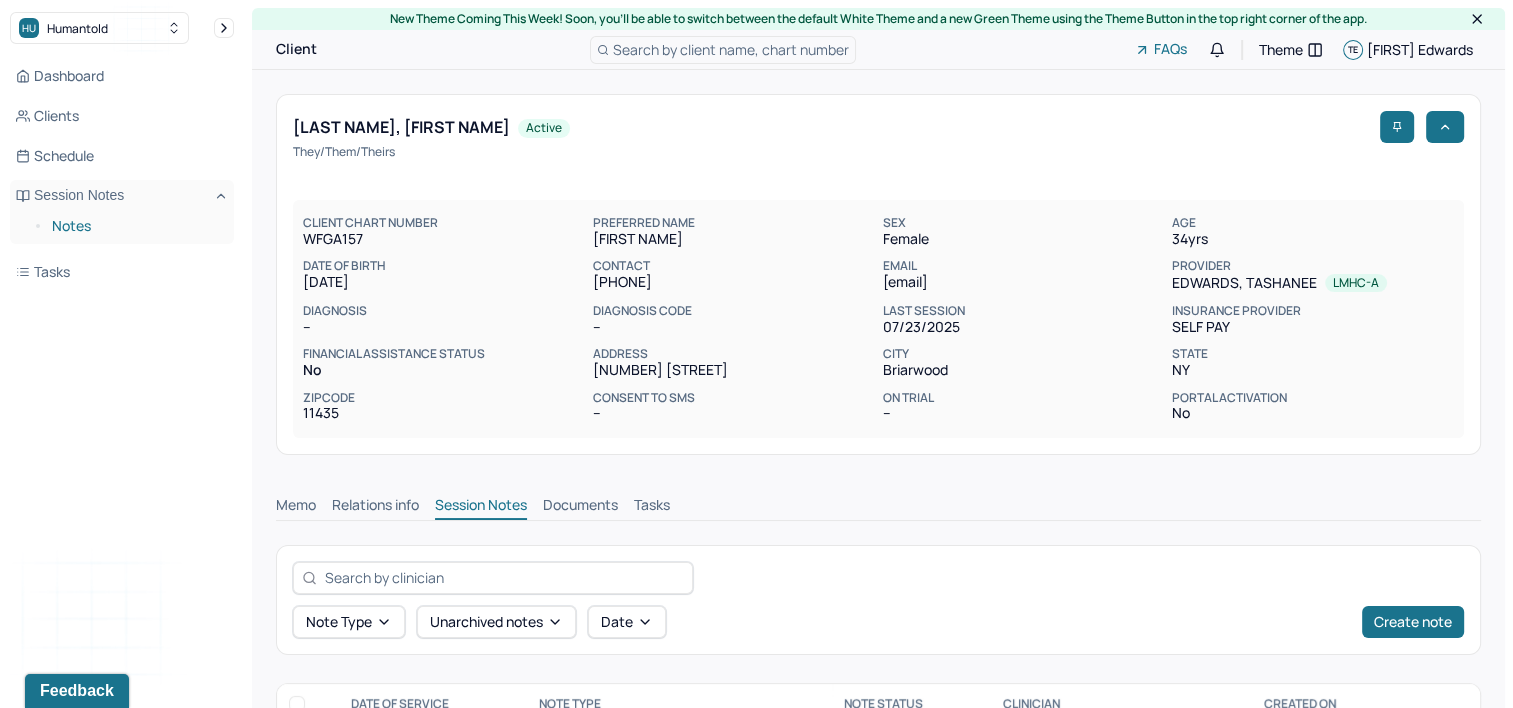 click on "Notes" at bounding box center (135, 226) 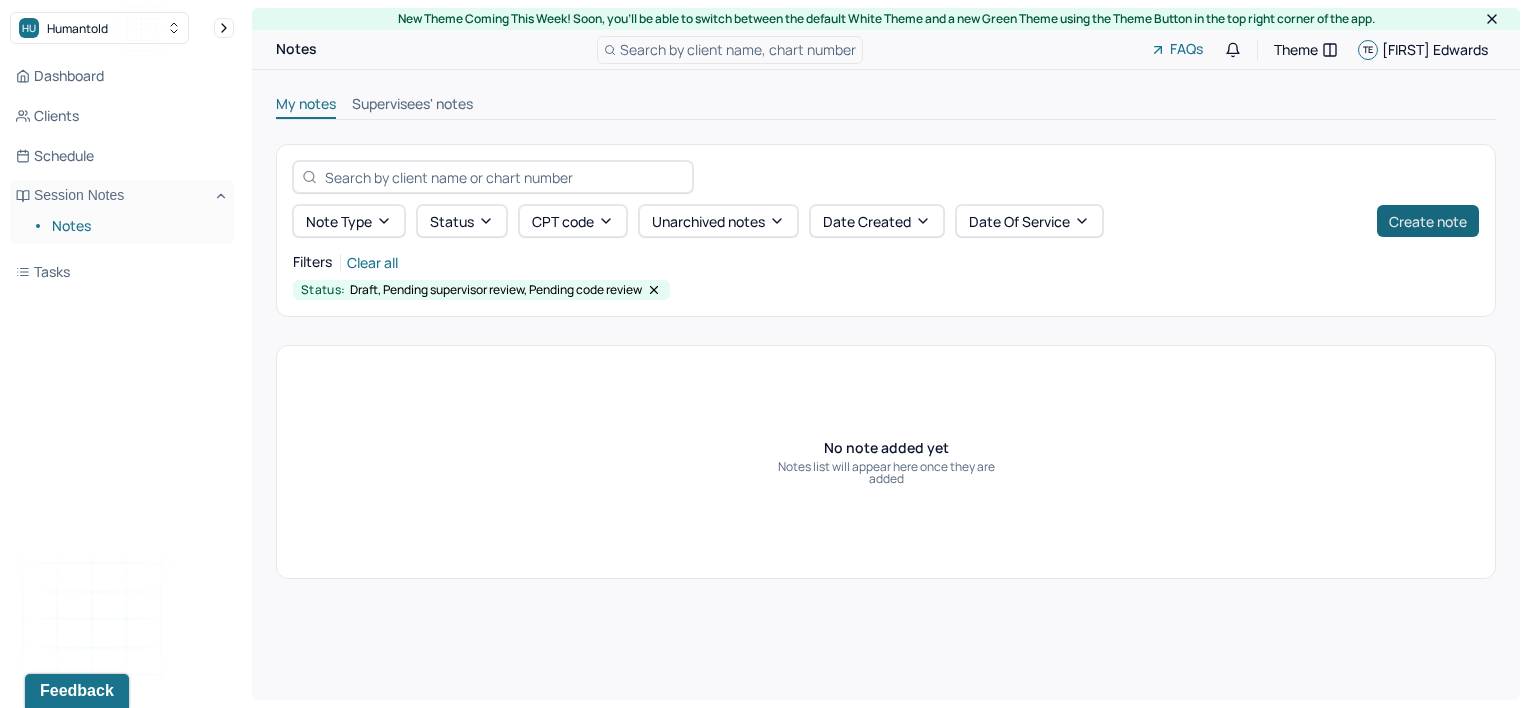 click on "Create note" at bounding box center (1428, 221) 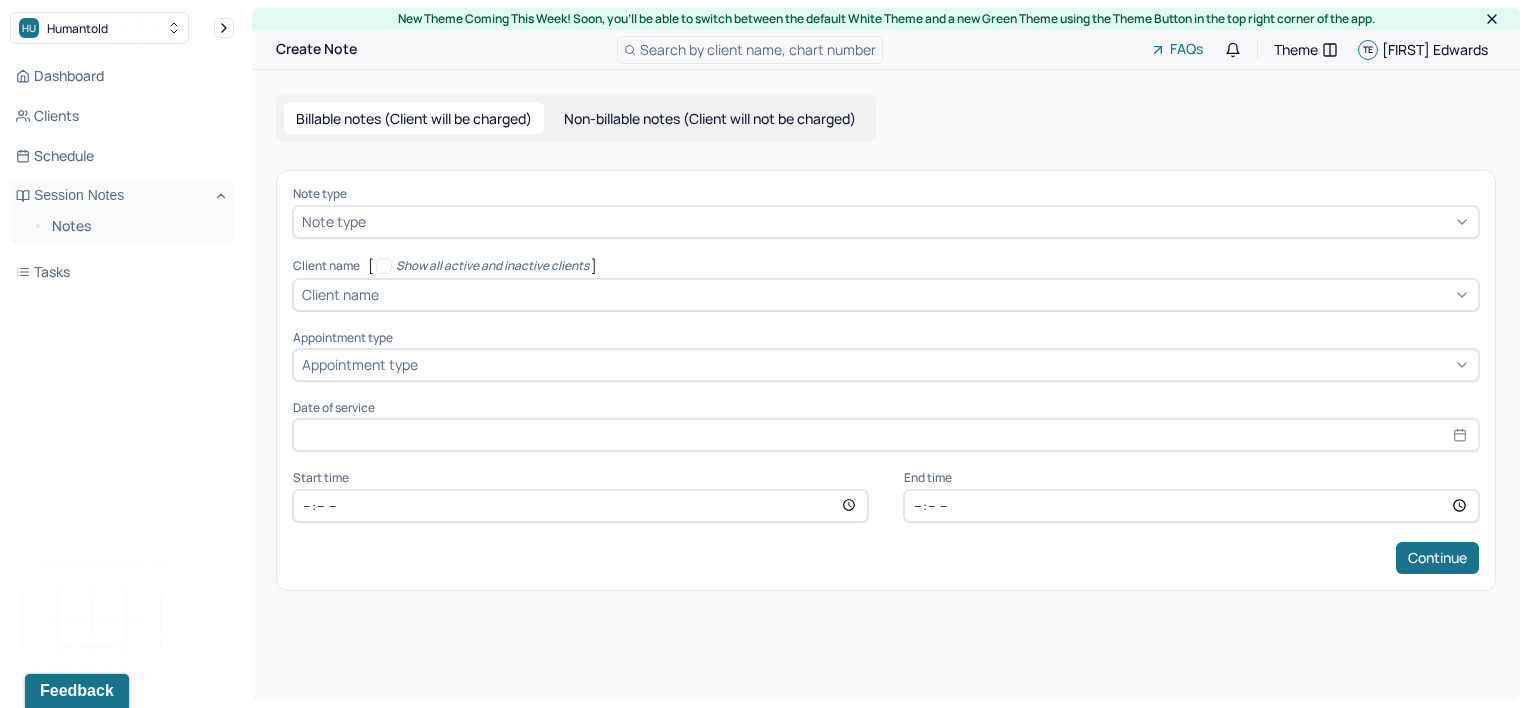 click on "Note type Note type" at bounding box center (886, 212) 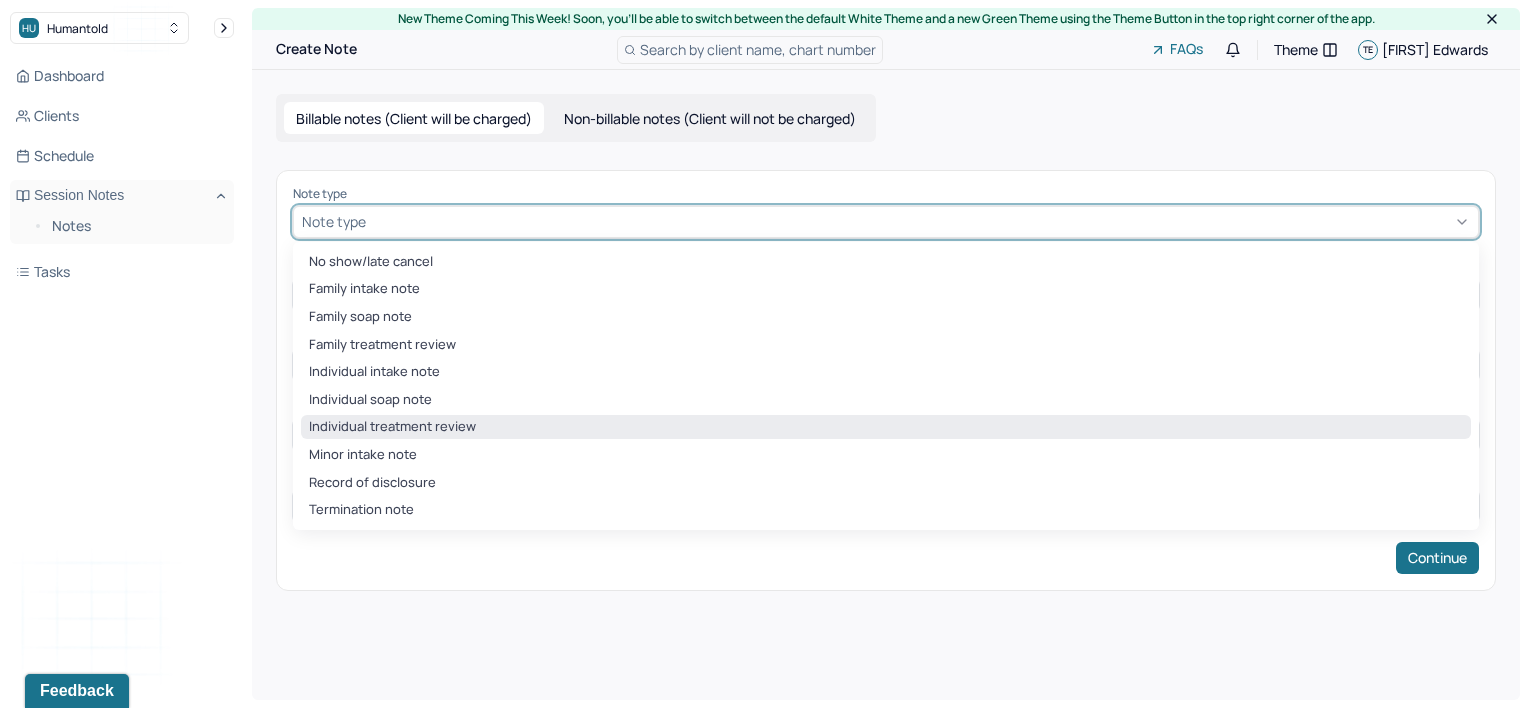 click on "Individual treatment review" at bounding box center (886, 427) 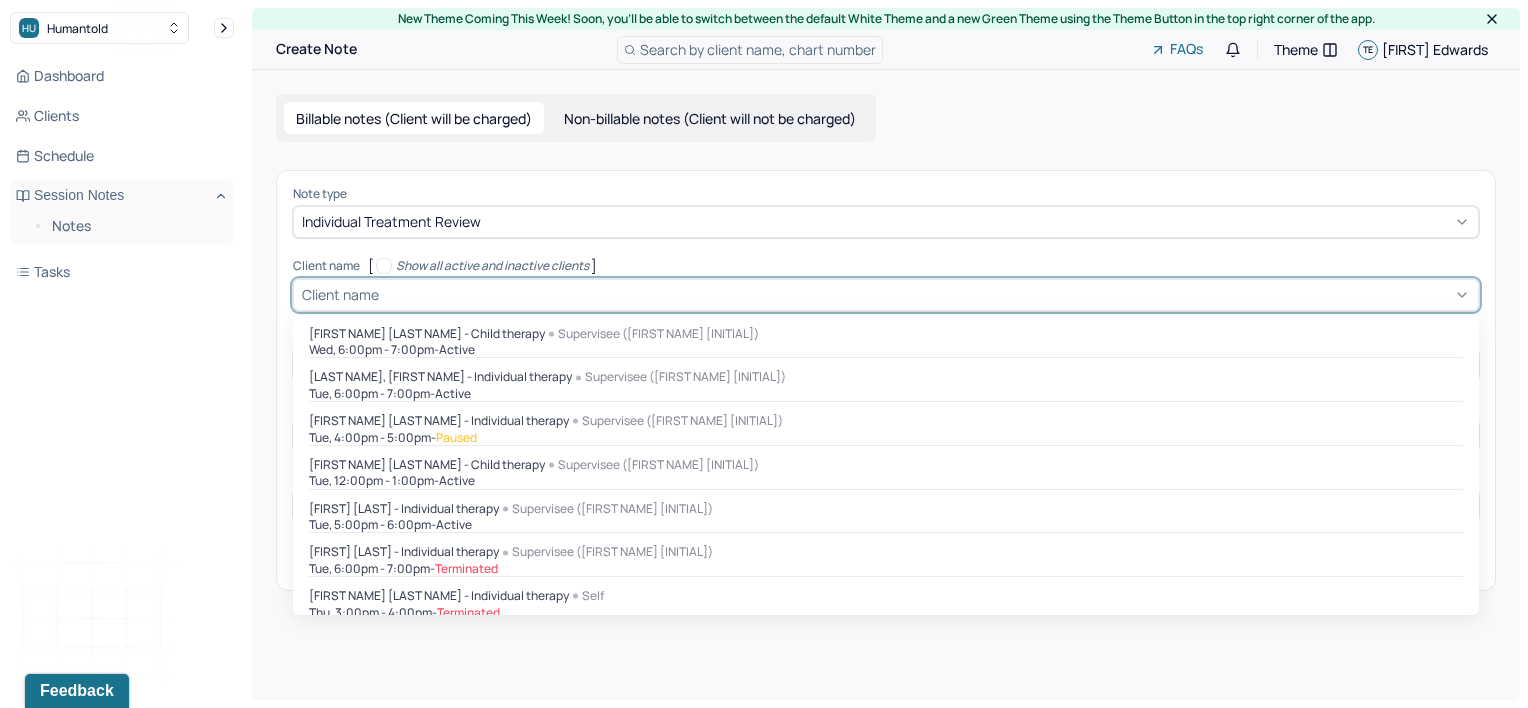 click at bounding box center [926, 294] 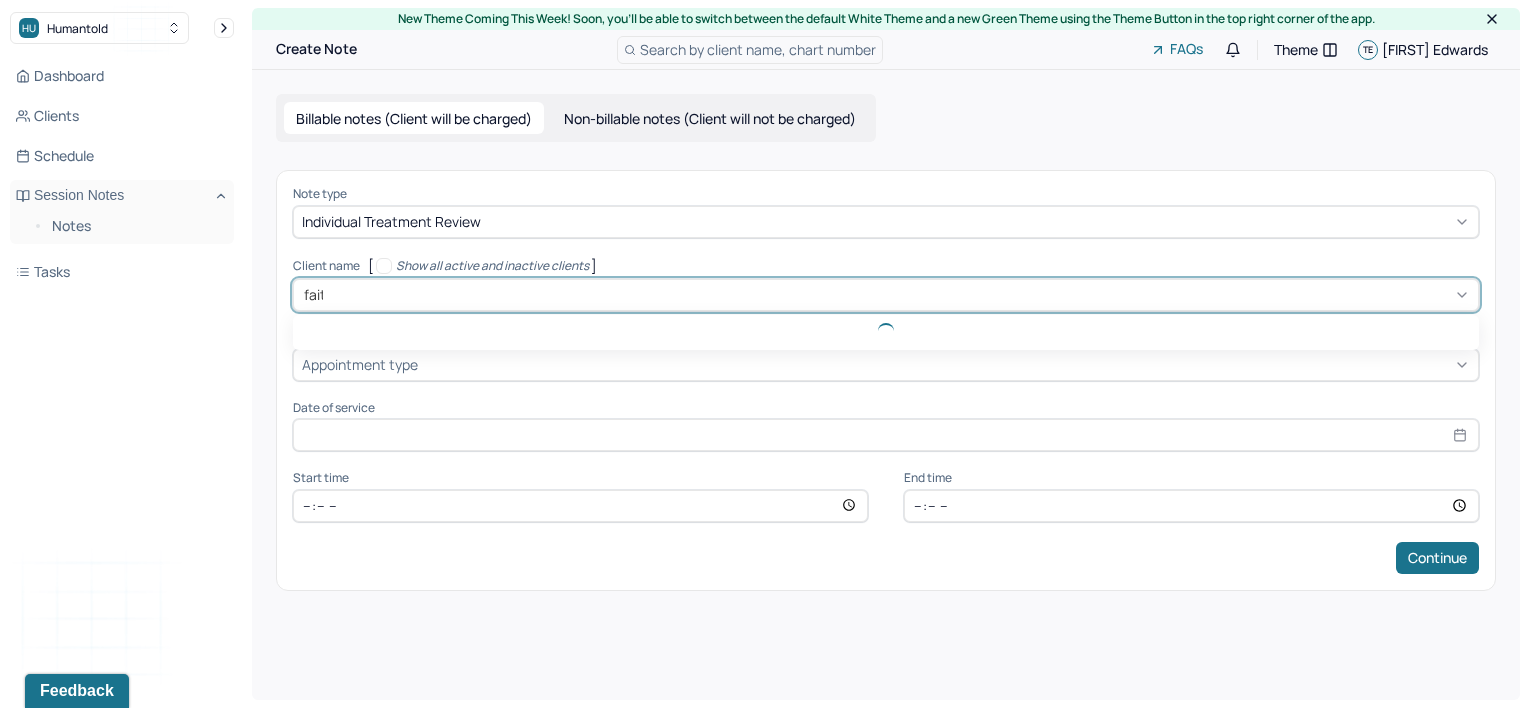 type on "faith" 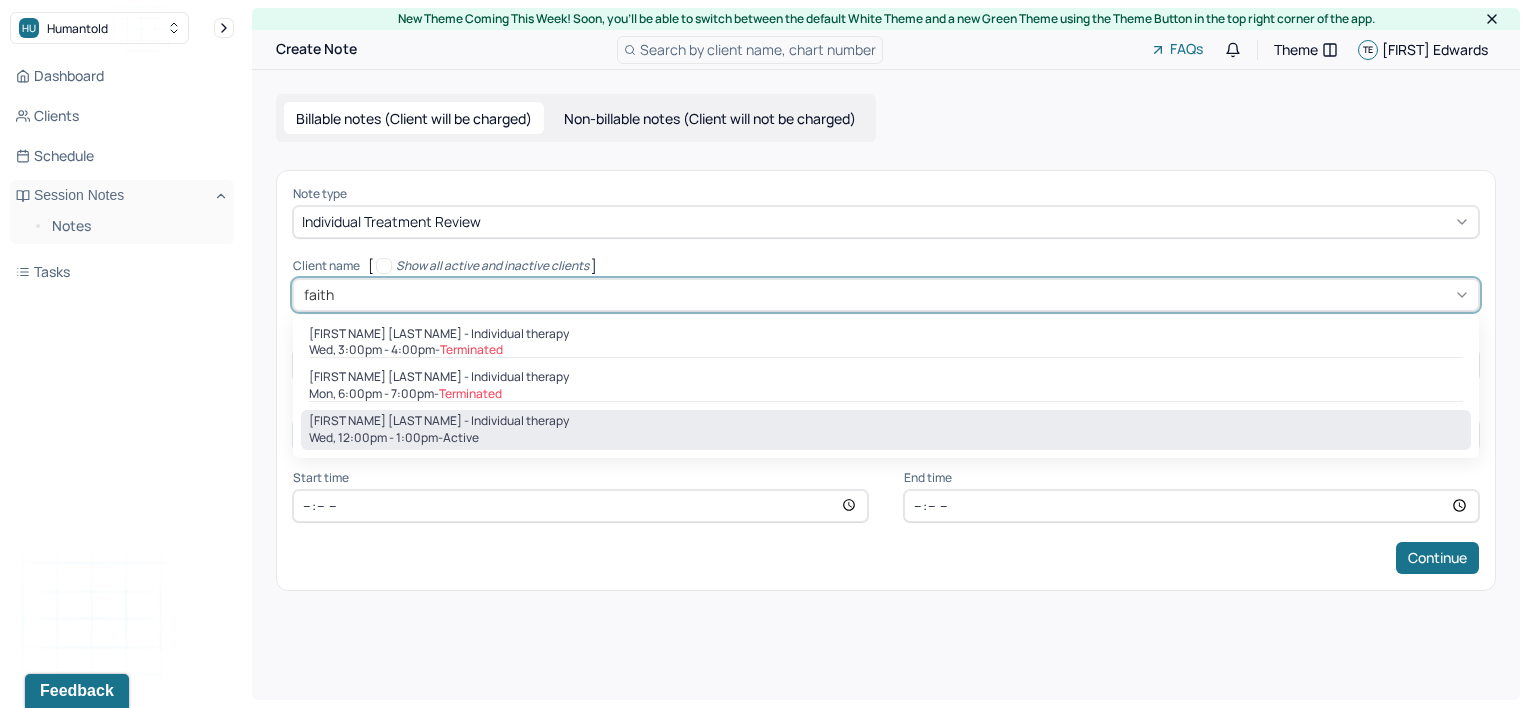 click on "[FIRST NAME] [LAST NAME] - Individual therapy" at bounding box center [439, 421] 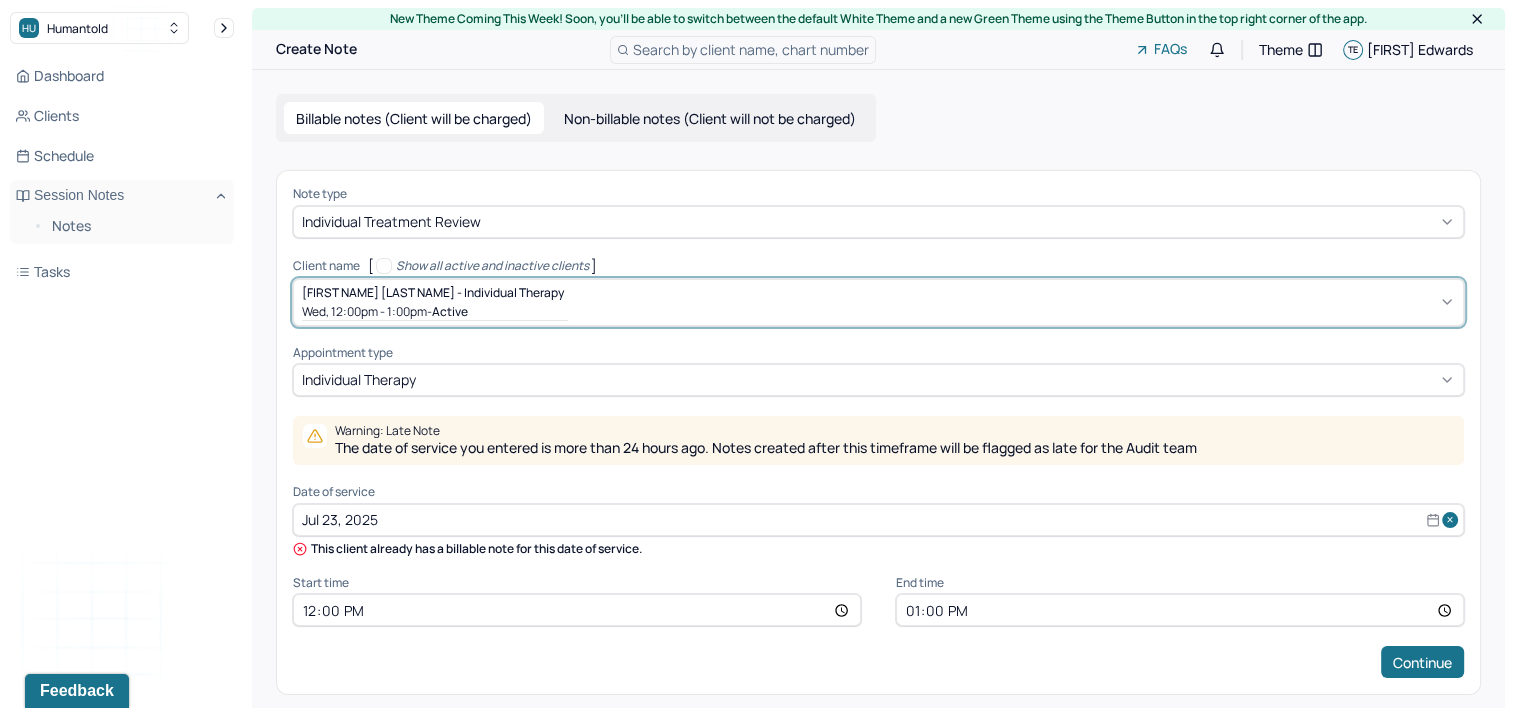 select on "6" 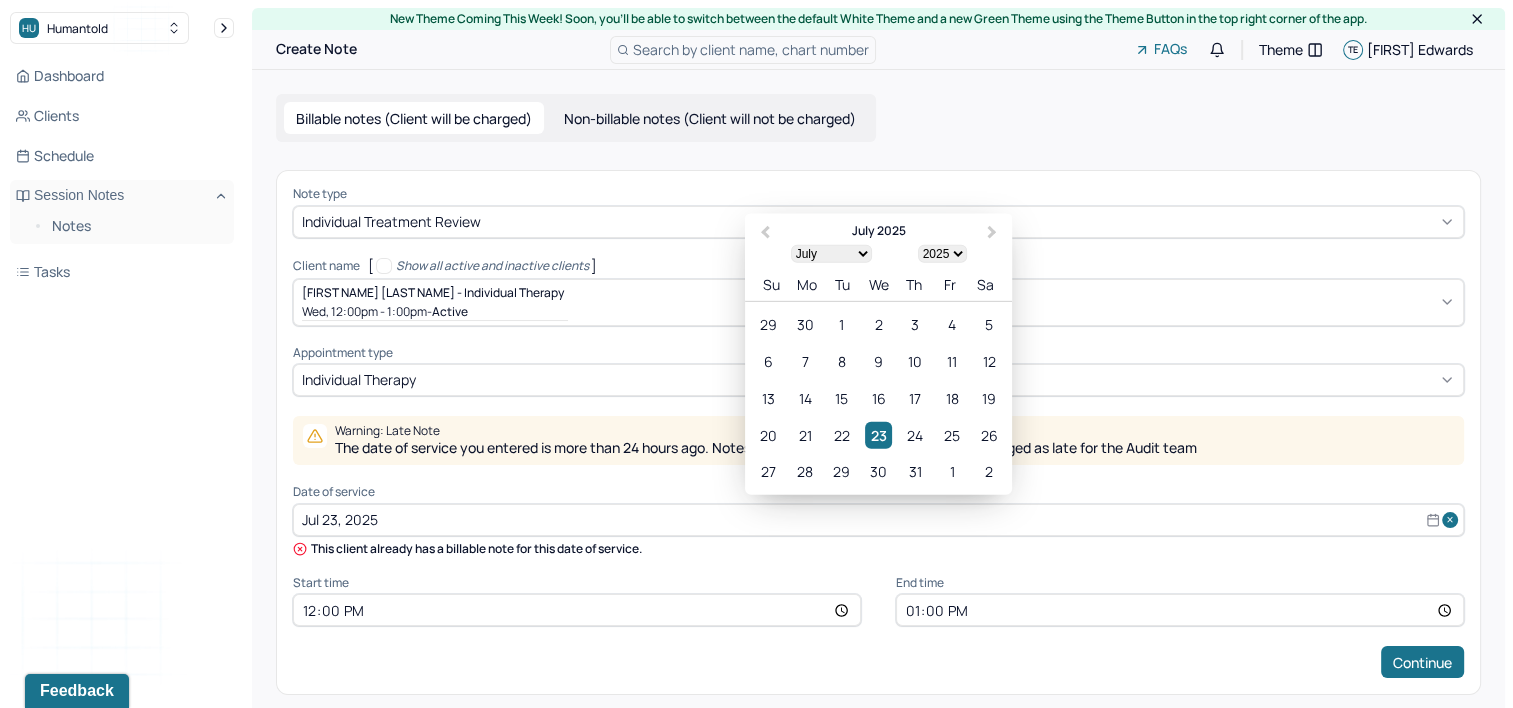 click on "Jul 23, 2025" at bounding box center [878, 520] 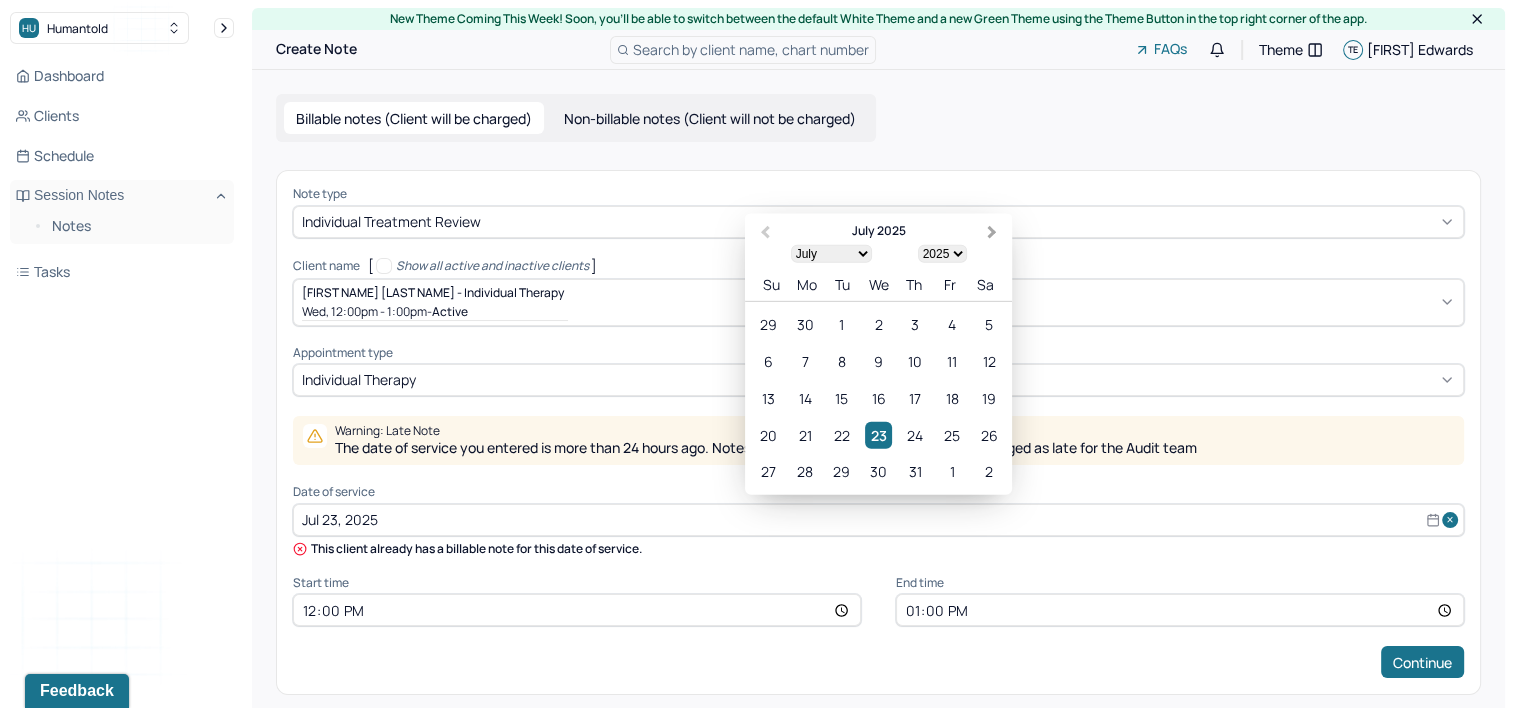 click on "Next Month" at bounding box center (994, 234) 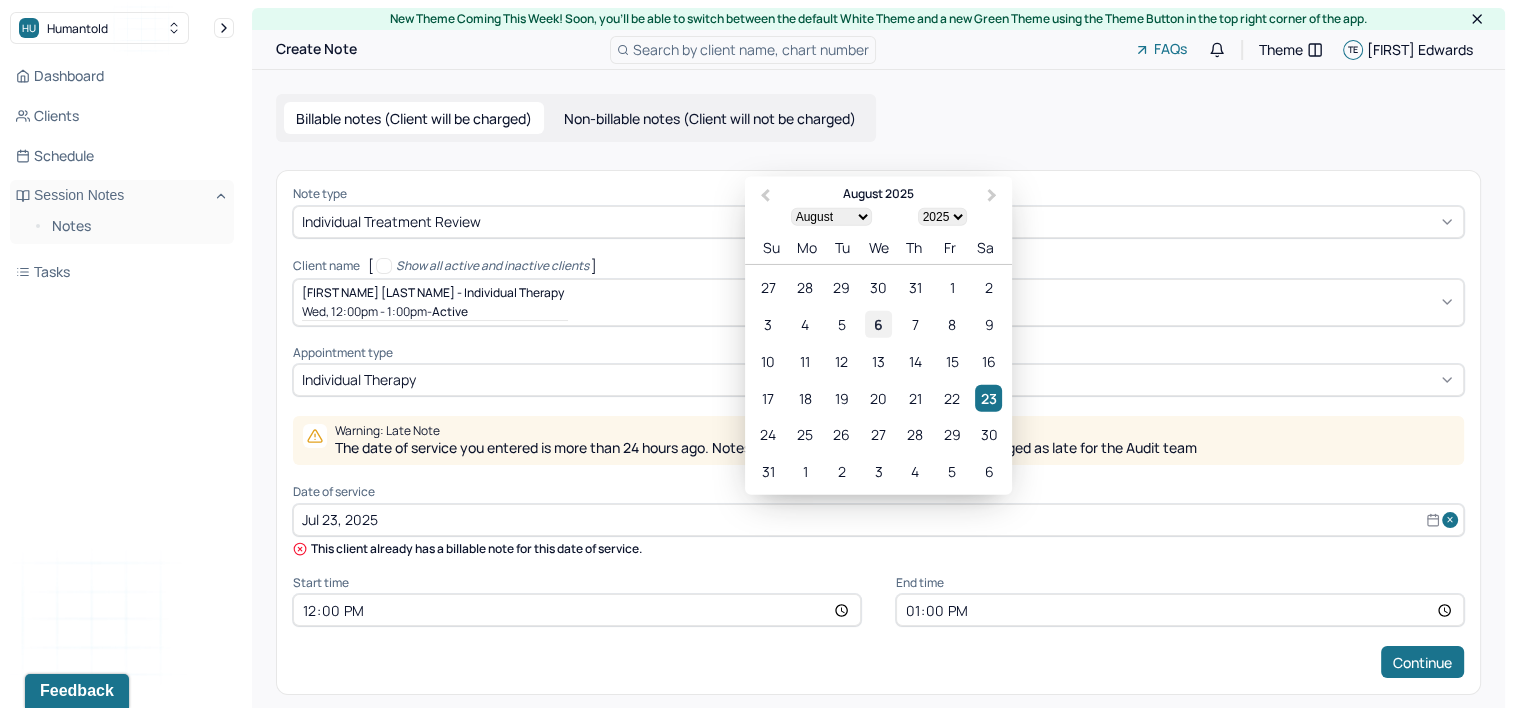 click on "6" at bounding box center (878, 324) 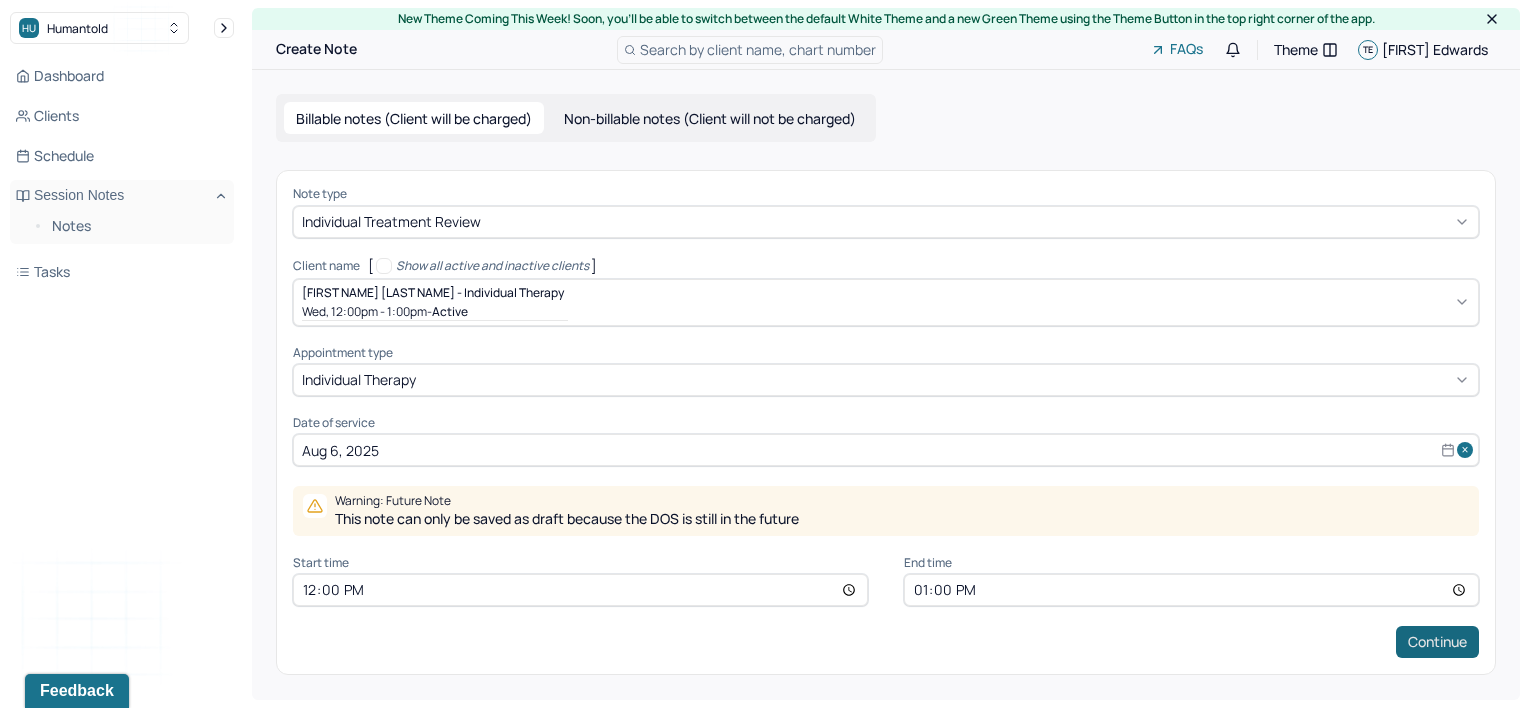 click on "Continue" at bounding box center [1437, 642] 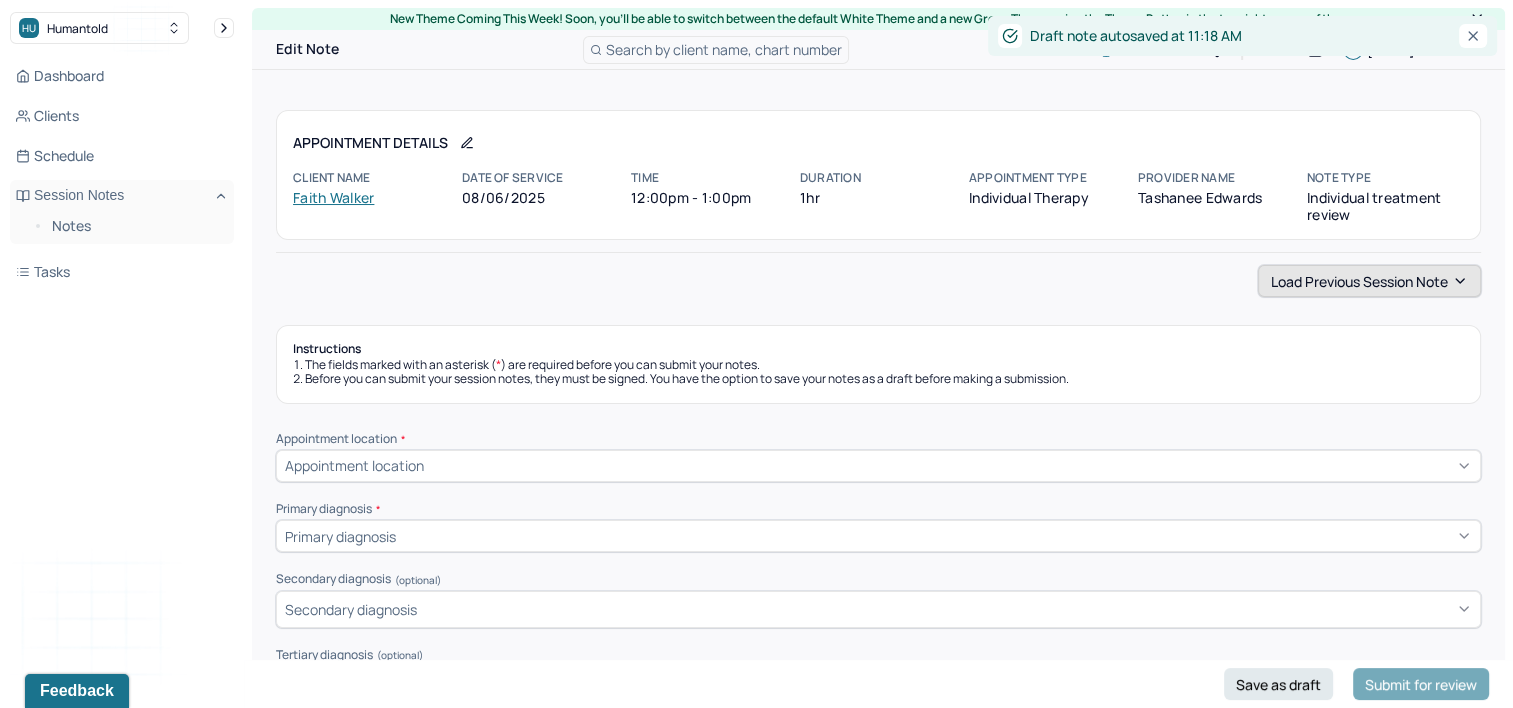 click on "Load previous session note" at bounding box center [1369, 281] 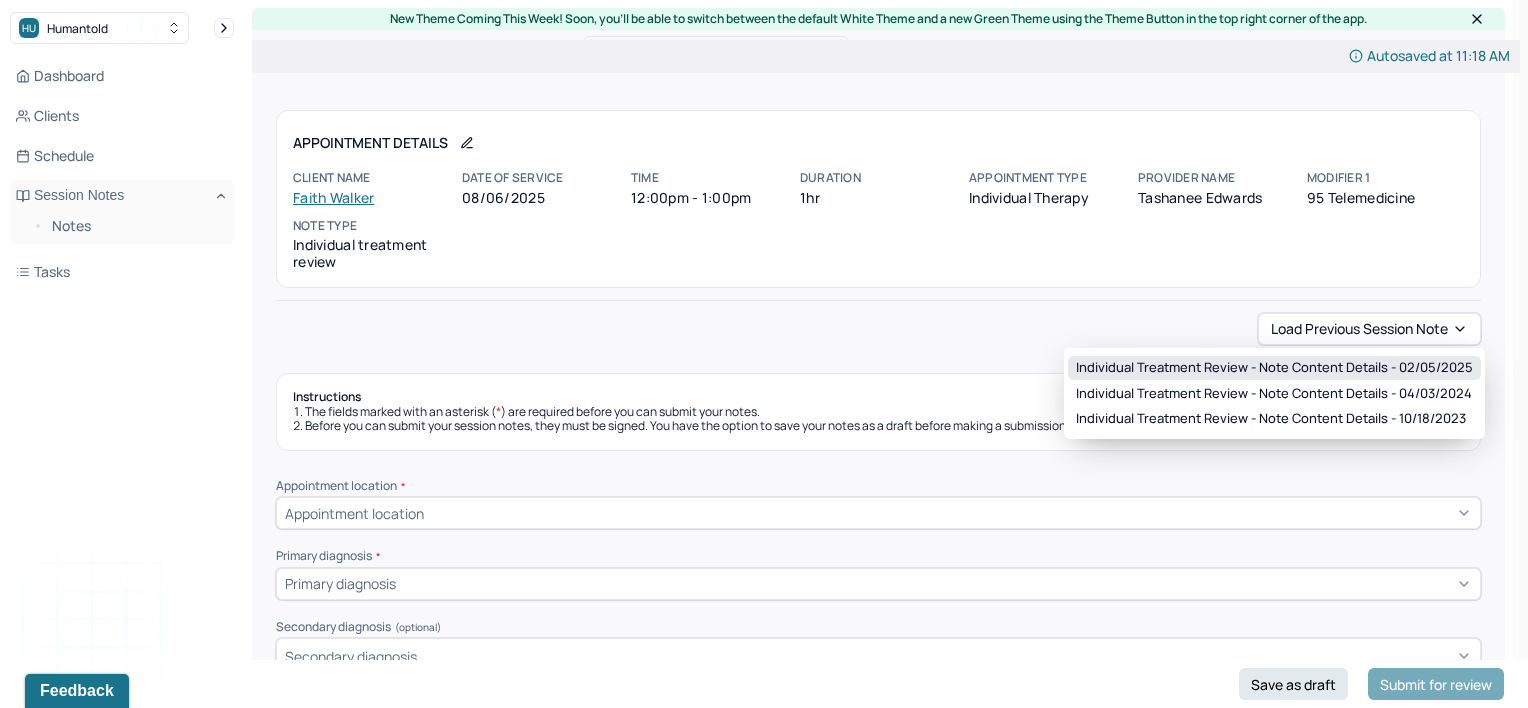 click on "Individual treatment review   - Note content Details -   [DATE]" at bounding box center [1274, 368] 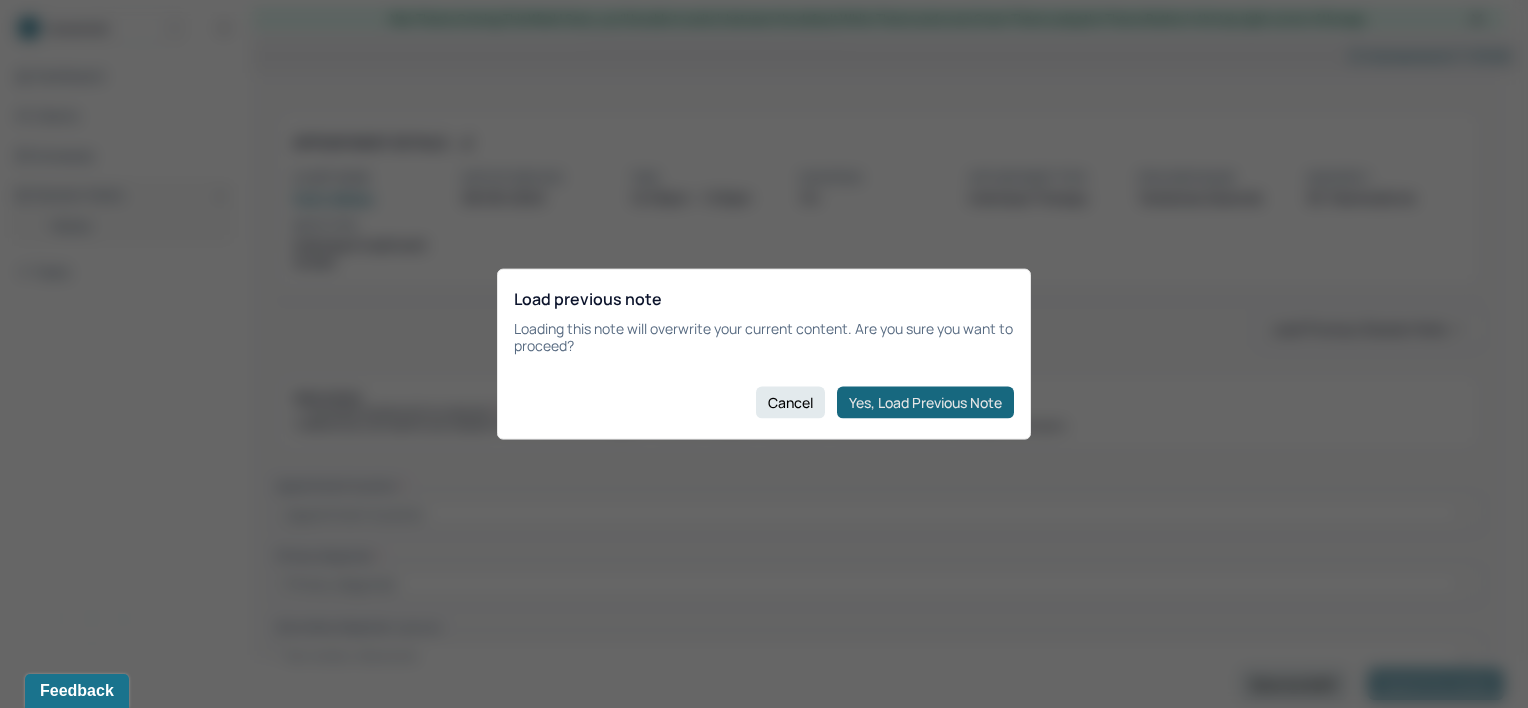click on "Yes, Load Previous Note" at bounding box center [925, 402] 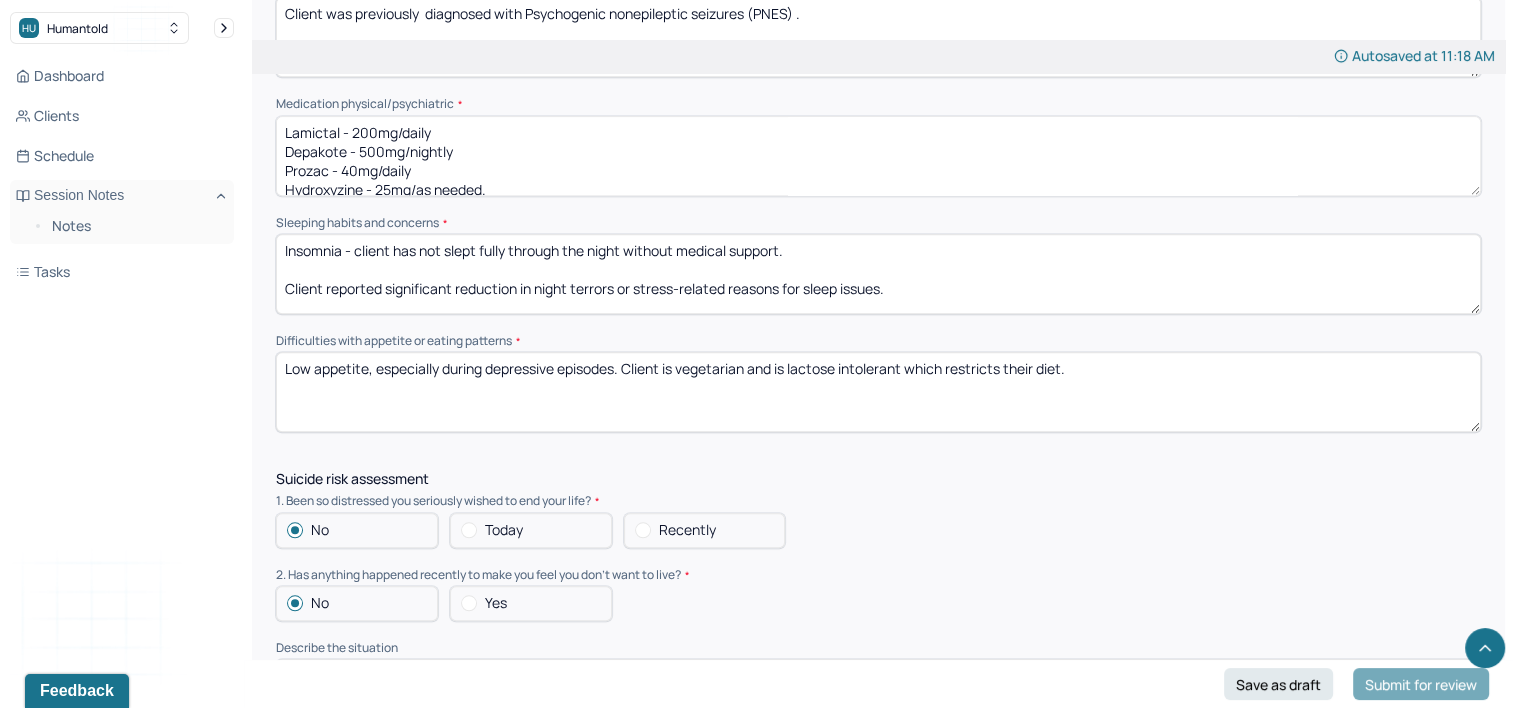 scroll, scrollTop: 1900, scrollLeft: 0, axis: vertical 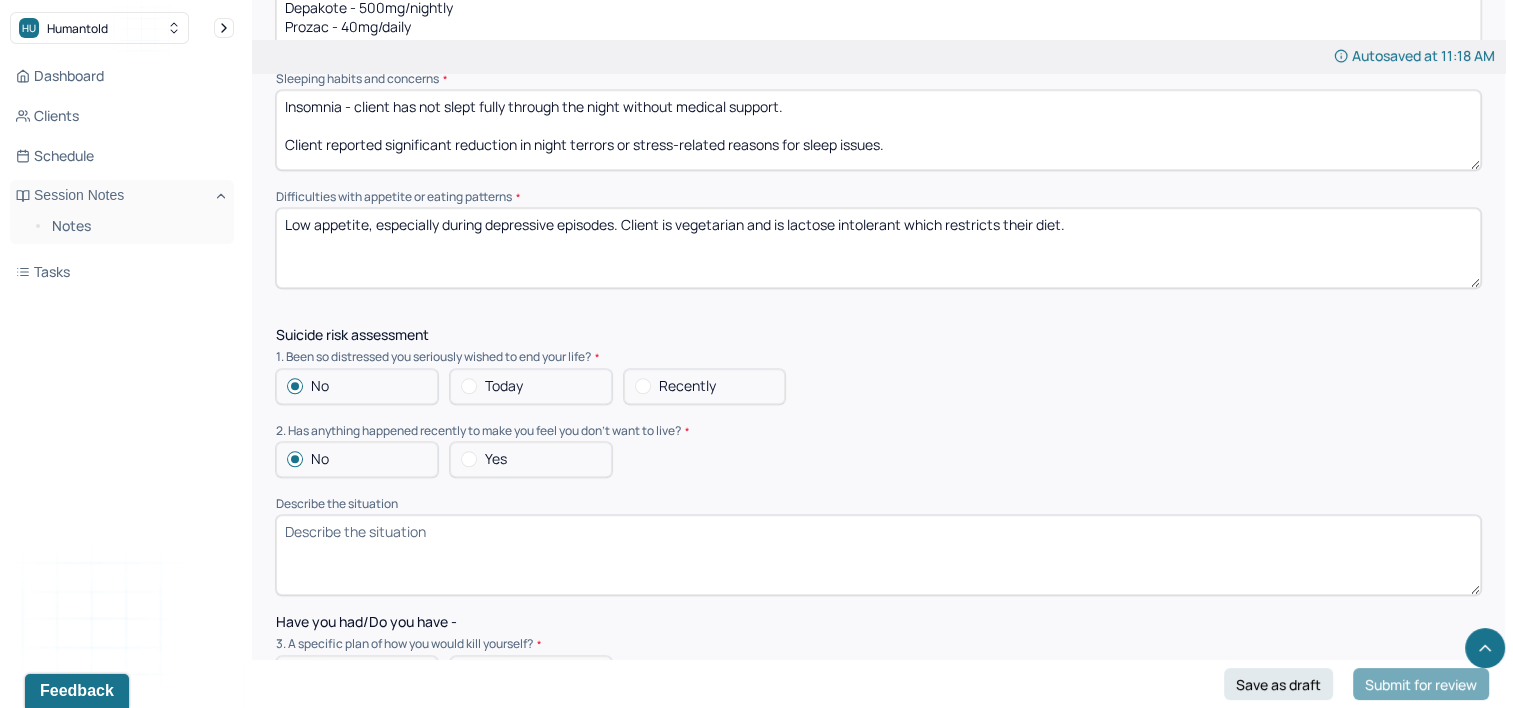 drag, startPoint x: 468, startPoint y: 335, endPoint x: 138, endPoint y: 395, distance: 335.4102 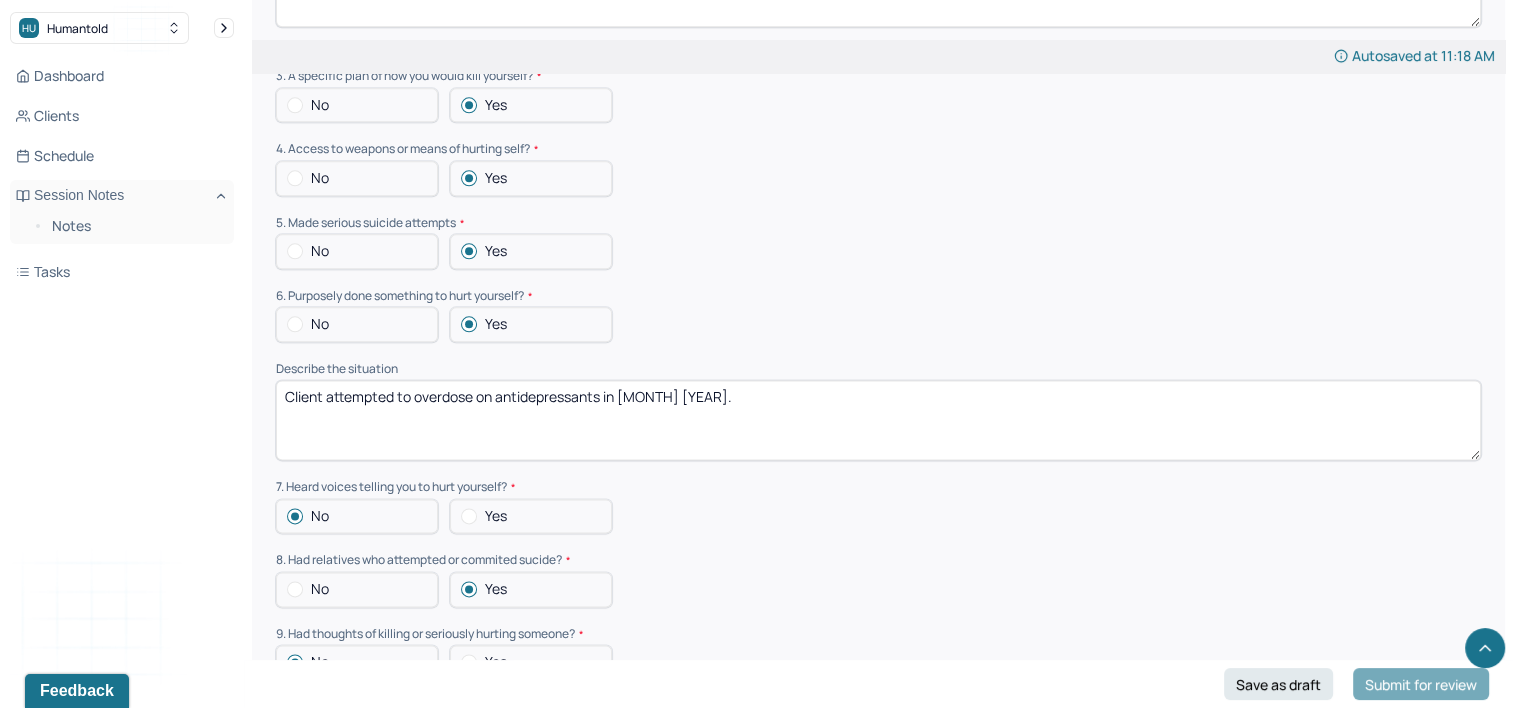 scroll, scrollTop: 2500, scrollLeft: 0, axis: vertical 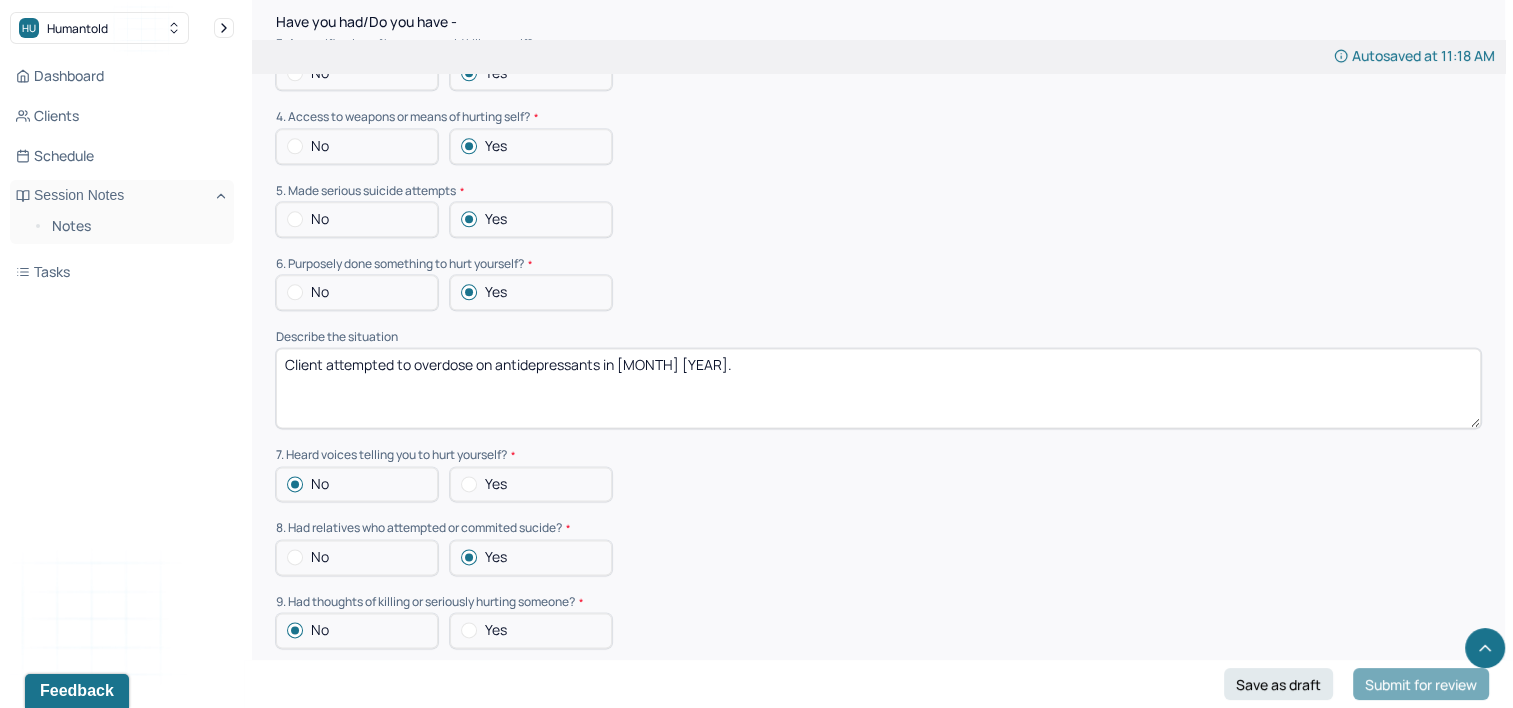 click on "Client attempted to overdose on antidepressants in [MONTH] [YEAR]." at bounding box center (878, 388) 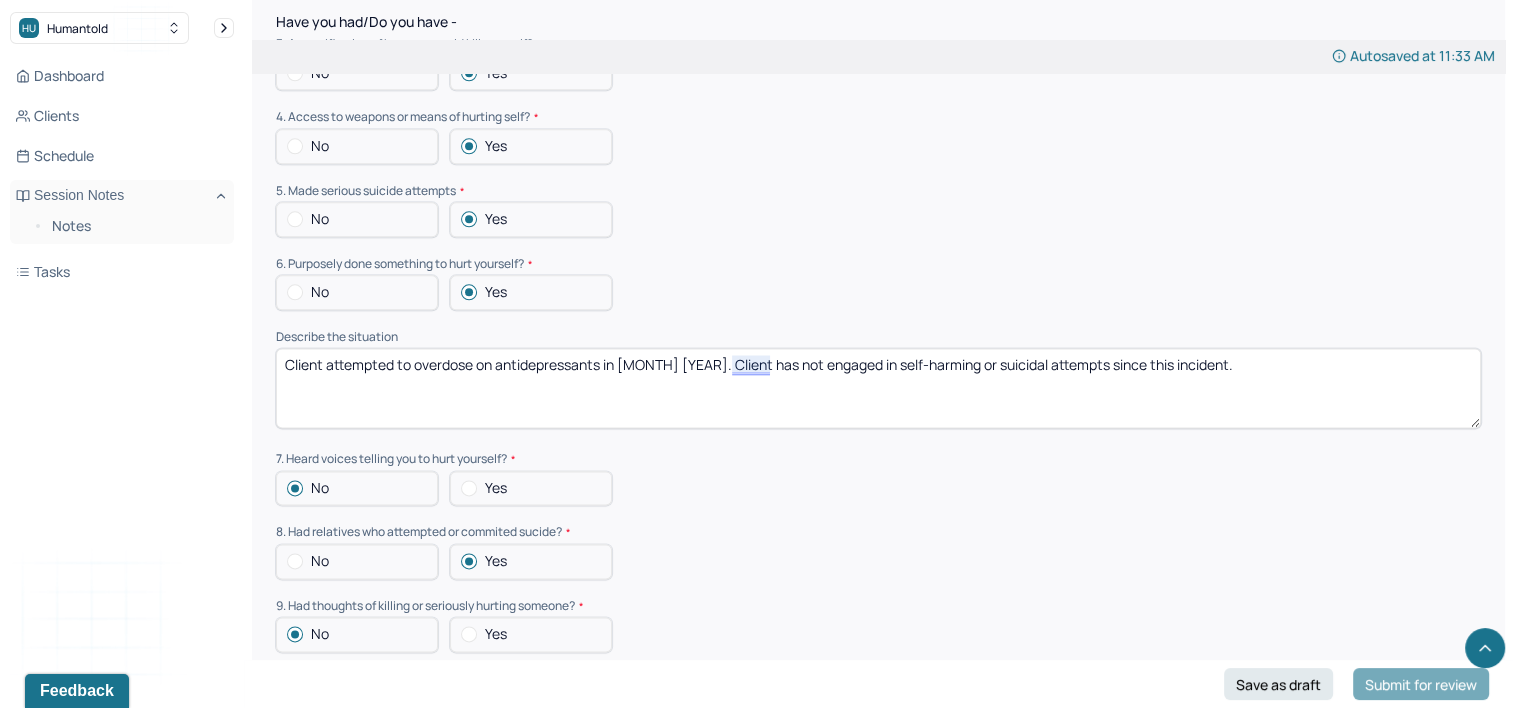 click on "Client attempted to overdose on antidepressants in [MONTH] [YEAR]. Client has not engaged in self-harming or suicidal attempts since this incident." at bounding box center (878, 388) 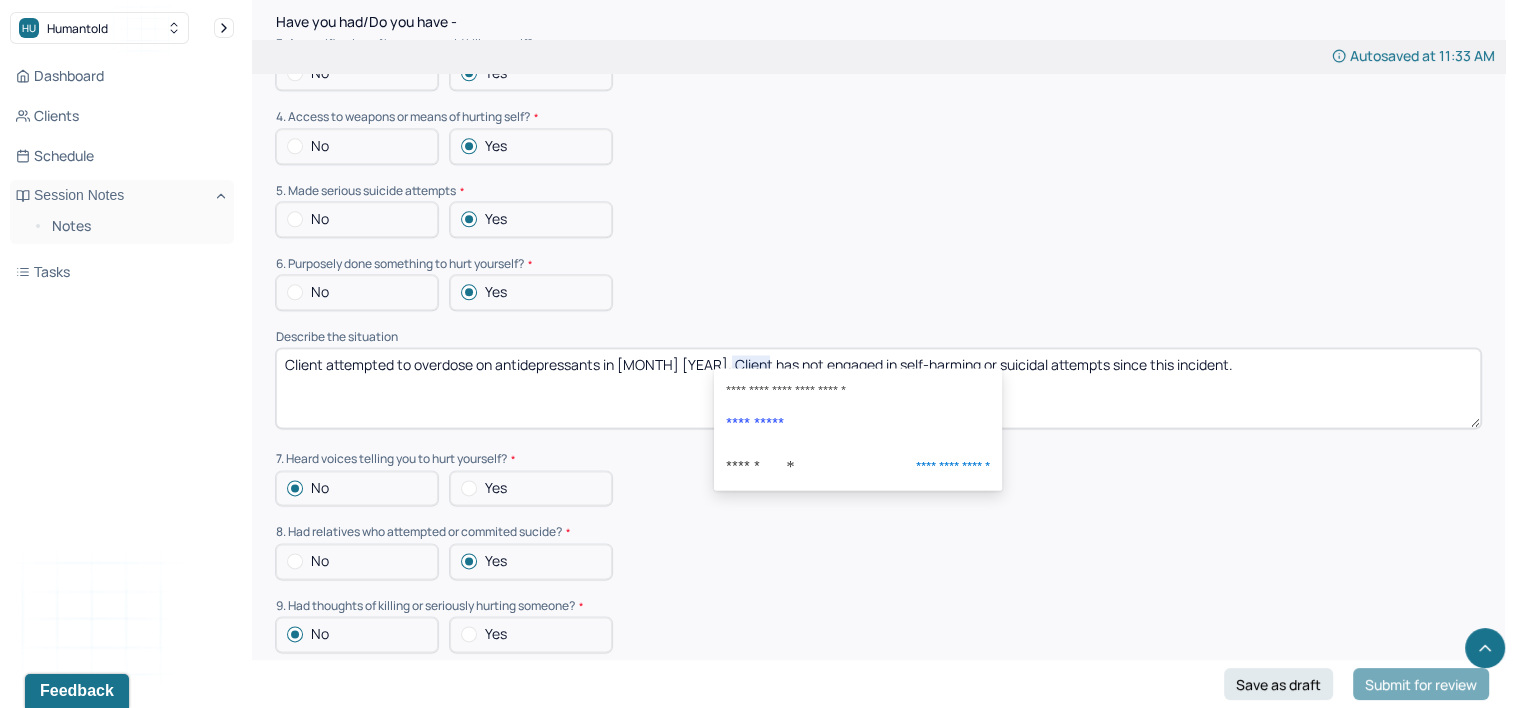 click on "Client attempted to overdose on antidepressants in [MONTH] [YEAR]. Client has not engaged in self-harming or suicidal attempts since this incident." at bounding box center [878, 388] 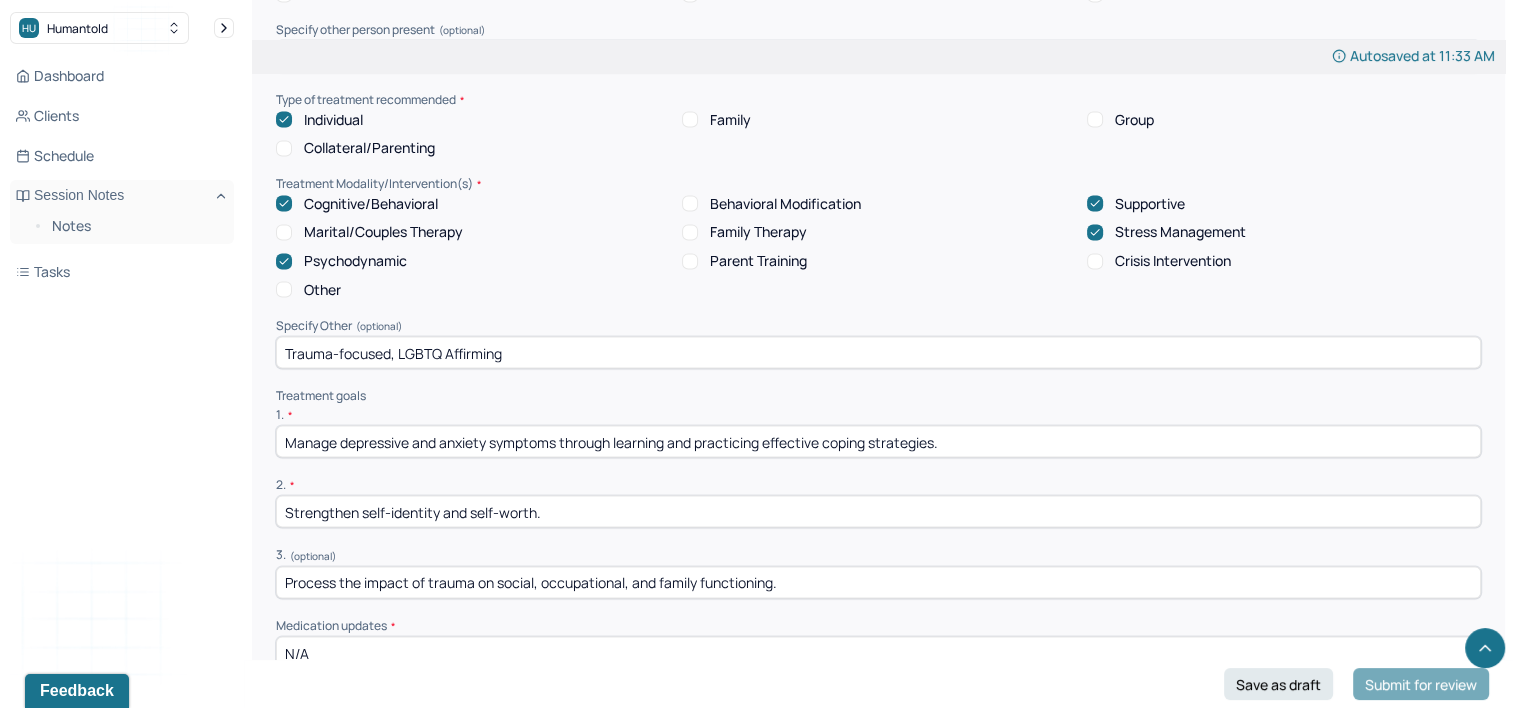 scroll, scrollTop: 4000, scrollLeft: 0, axis: vertical 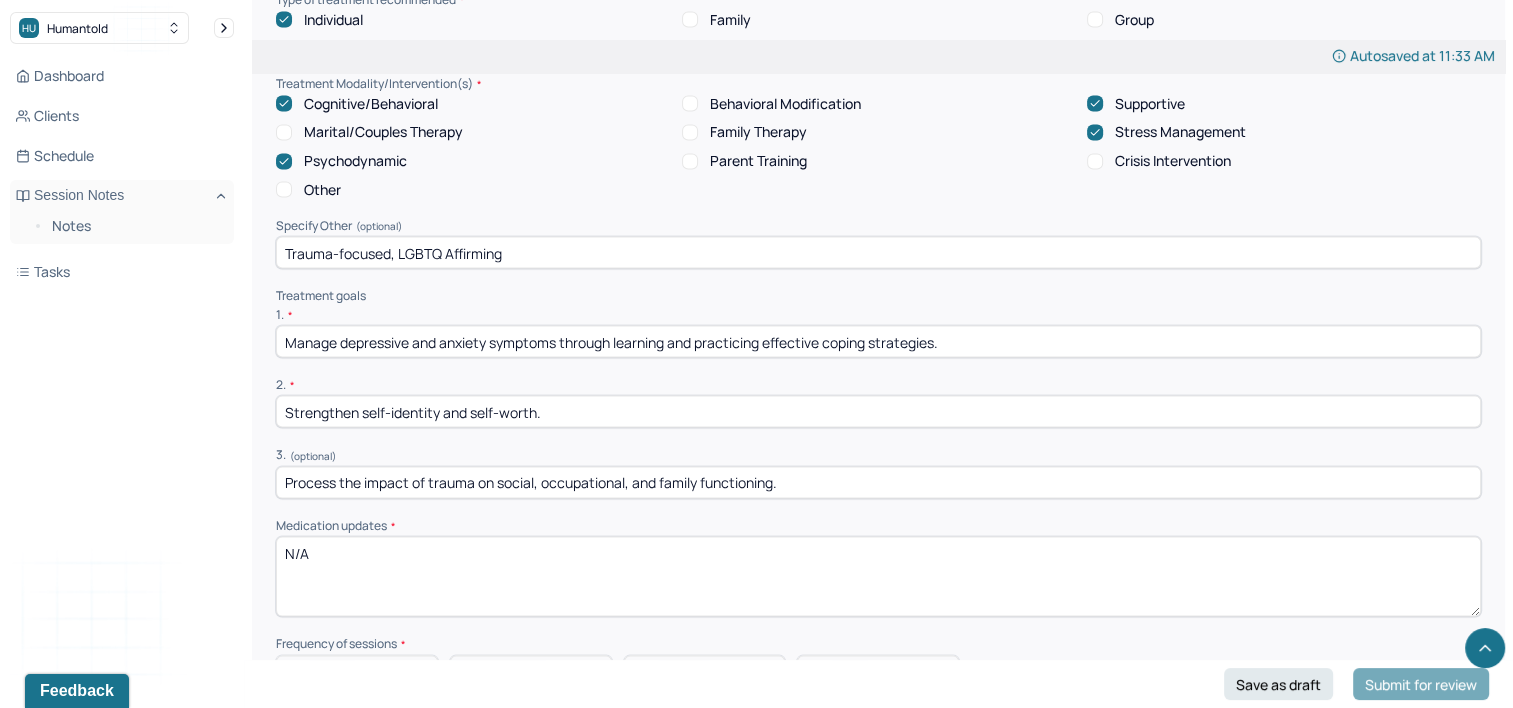 type on "Client attempted to overdose on antidepressants in [MONTH] [YEAR]. Client has not engaged in self-harming or suicidal attempts since this incident." 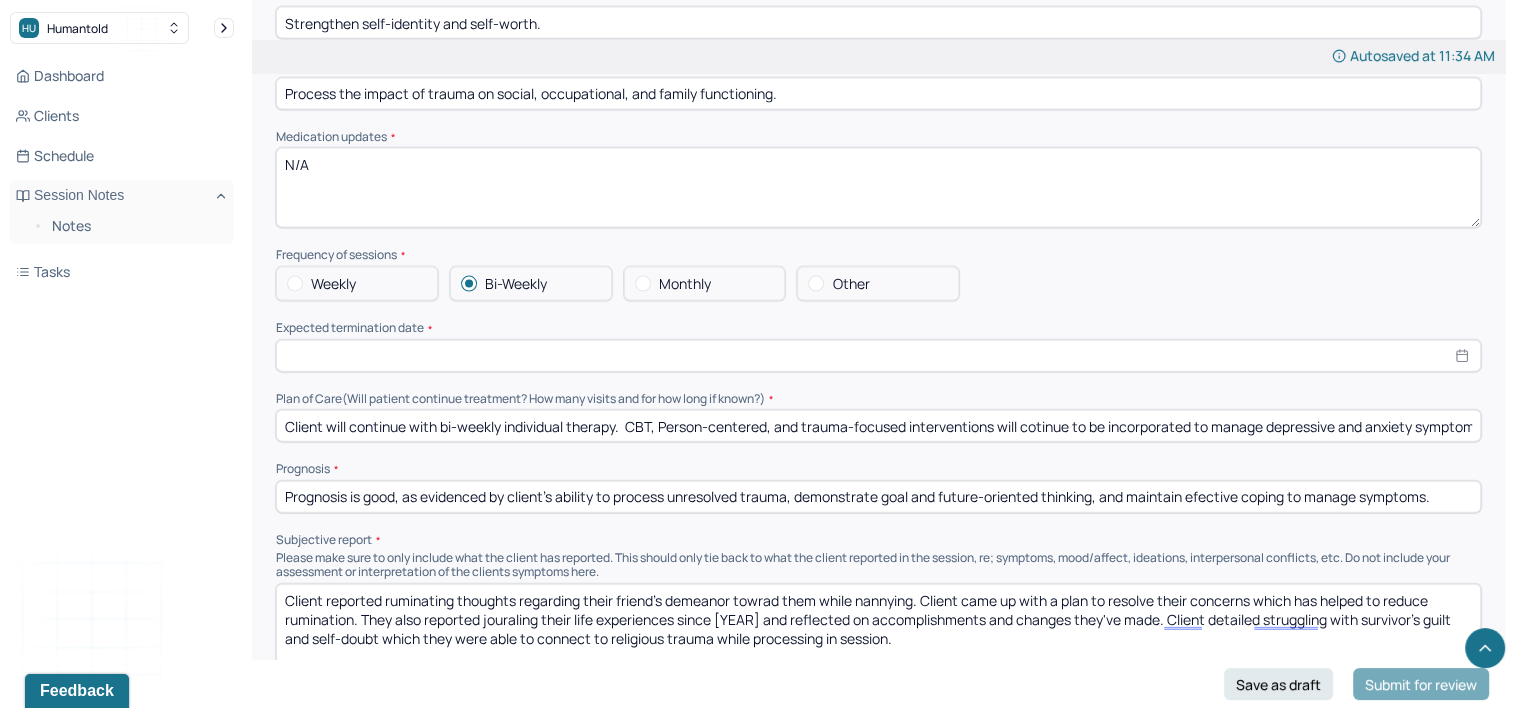 scroll, scrollTop: 4400, scrollLeft: 0, axis: vertical 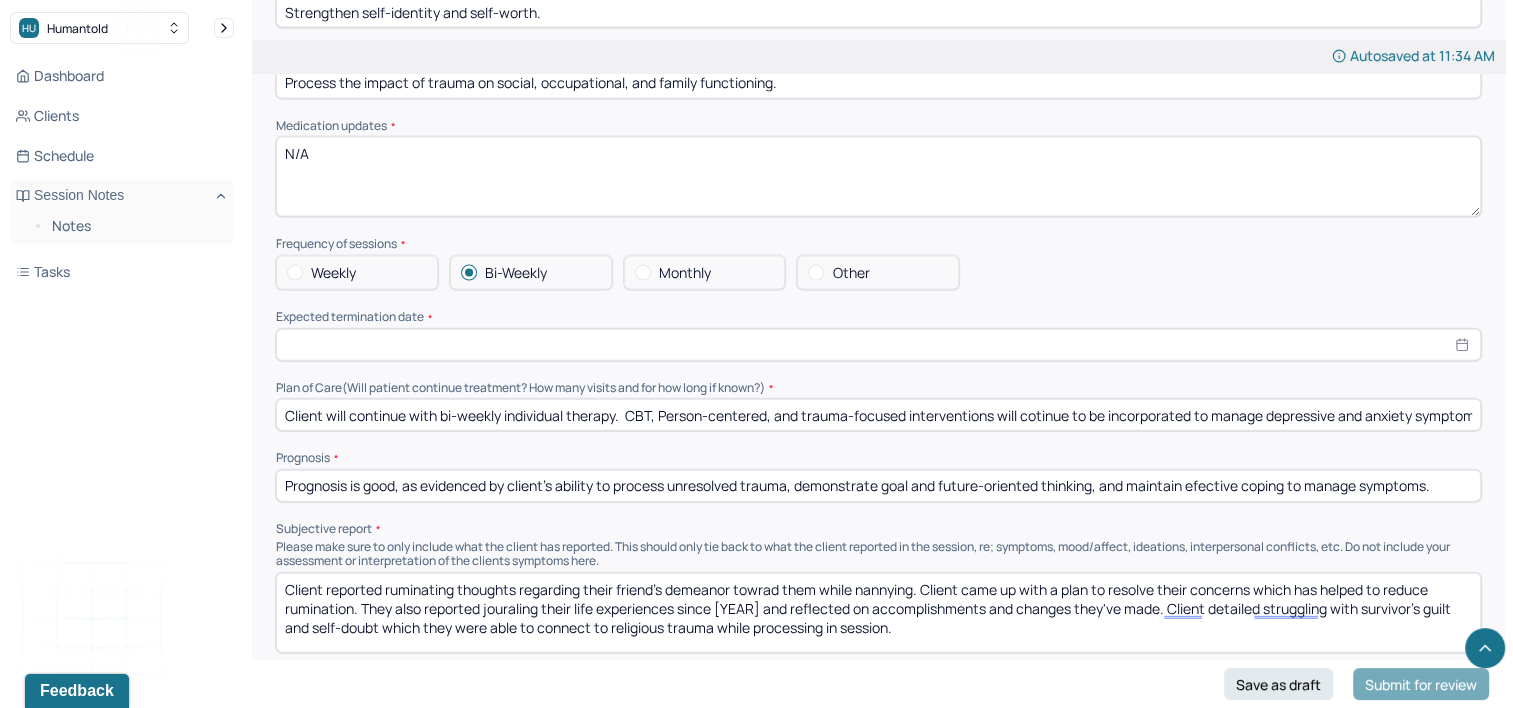 type on "Trauma-focused, LGBTQ+ Affirming" 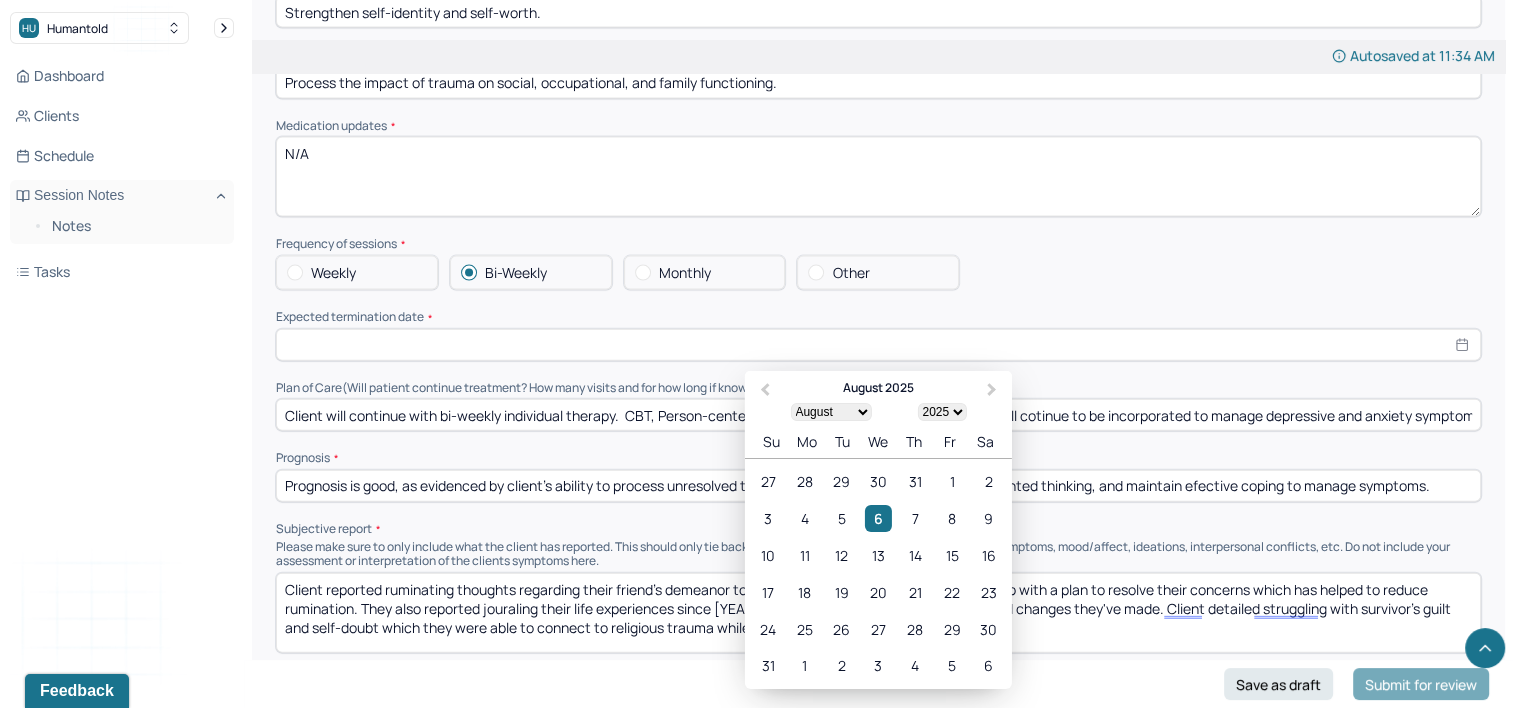 click on "January February March April May June July August September October November December" at bounding box center [830, 412] 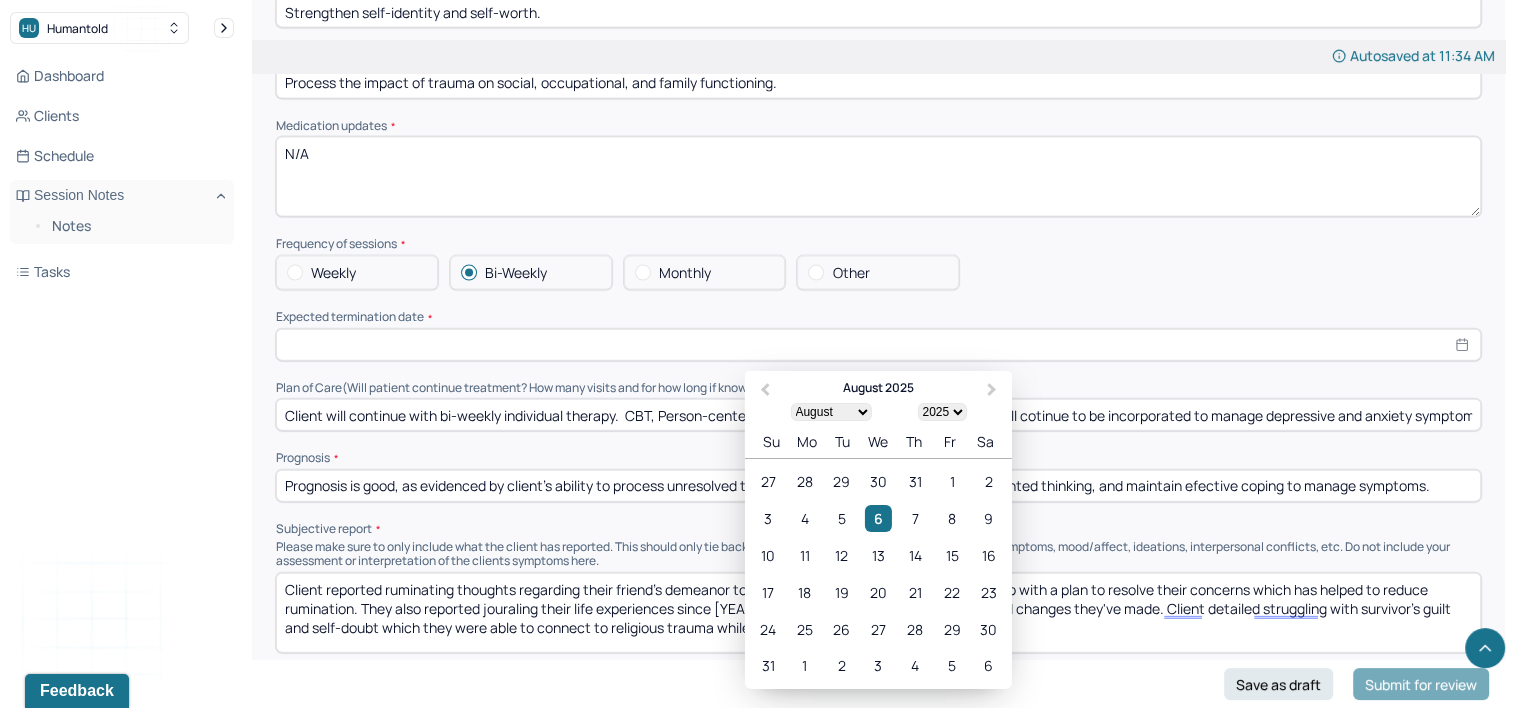 select on "2026" 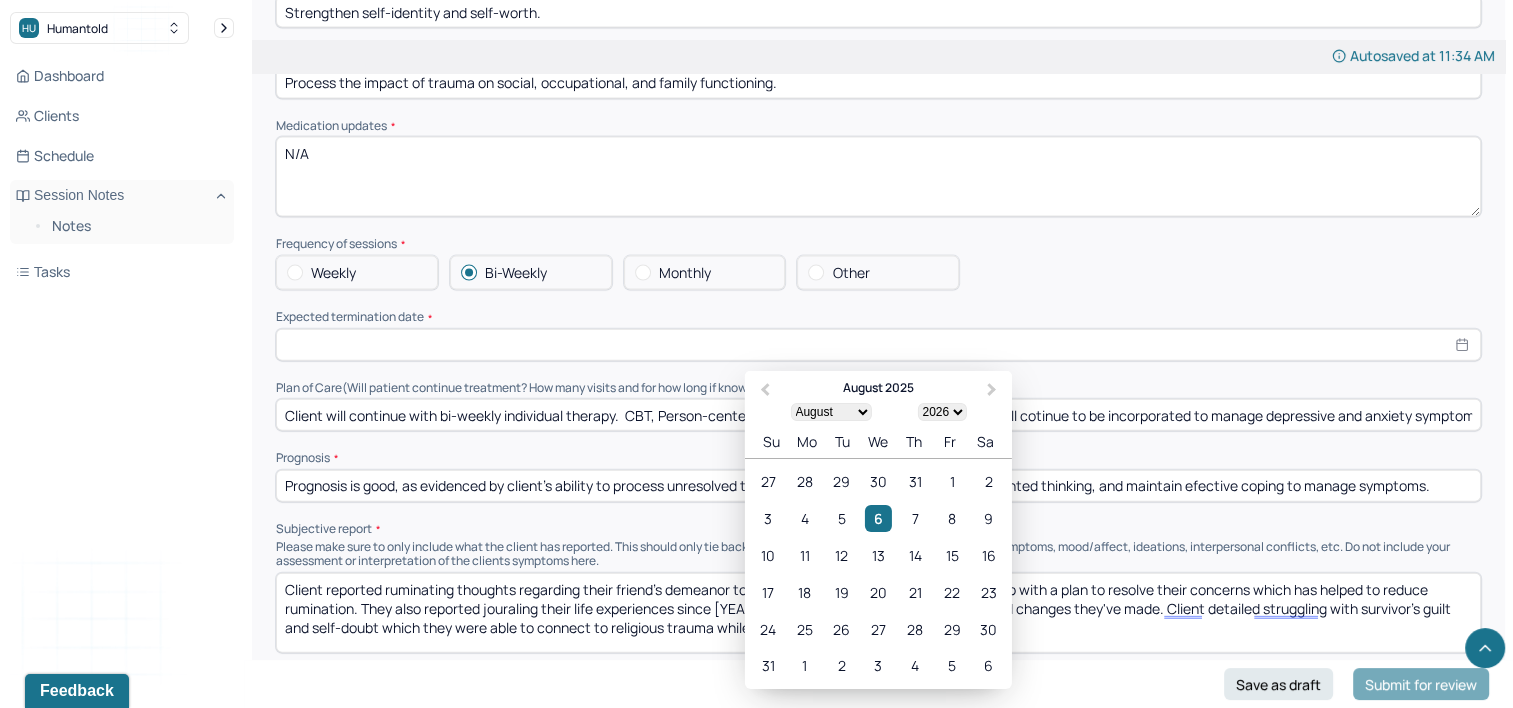 click on "1900 1901 1902 1903 1904 1905 1906 1907 1908 1909 1910 1911 1912 1913 1914 1915 1916 1917 1918 1919 1920 1921 1922 1923 1924 1925 1926 1927 1928 1929 1930 1931 1932 1933 1934 1935 1936 1937 1938 1939 1940 1941 1942 1943 1944 1945 1946 1947 1948 1949 1950 1951 1952 1953 1954 1955 1956 1957 1958 1959 1960 1961 1962 1963 1964 1965 1966 1967 1968 1969 1970 1971 1972 1973 1974 1975 1976 1977 1978 1979 1980 1981 1982 1983 1984 1985 1986 1987 1988 1989 1990 1991 1992 1993 1994 1995 1996 1997 1998 1999 2000 2001 2002 2003 2004 2005 2006 2007 2008 2009 2010 2011 2012 2013 2014 2015 2016 2017 2018 2019 2020 2021 2022 2023 2024 2025 2026 2027 2028 2029 2030 2031 2032 2033 2034 2035 2036 2037 2038 2039 2040 2041 2042 2043 2044 2045 2046 2047 2048 2049 2050 2051 2052 2053 2054 2055 2056 2057 2058 2059 2060 2061 2062 2063 2064 2065 2066 2067 2068 2069 2070 2071 2072 2073 2074 2075 2076 2077 2078 2079 2080 2081 2082 2083 2084 2085 2086 2087 2088 2089 2090 2091 2092 2093 2094 2095 2096 2097 2098 2099 2100" at bounding box center [941, 412] 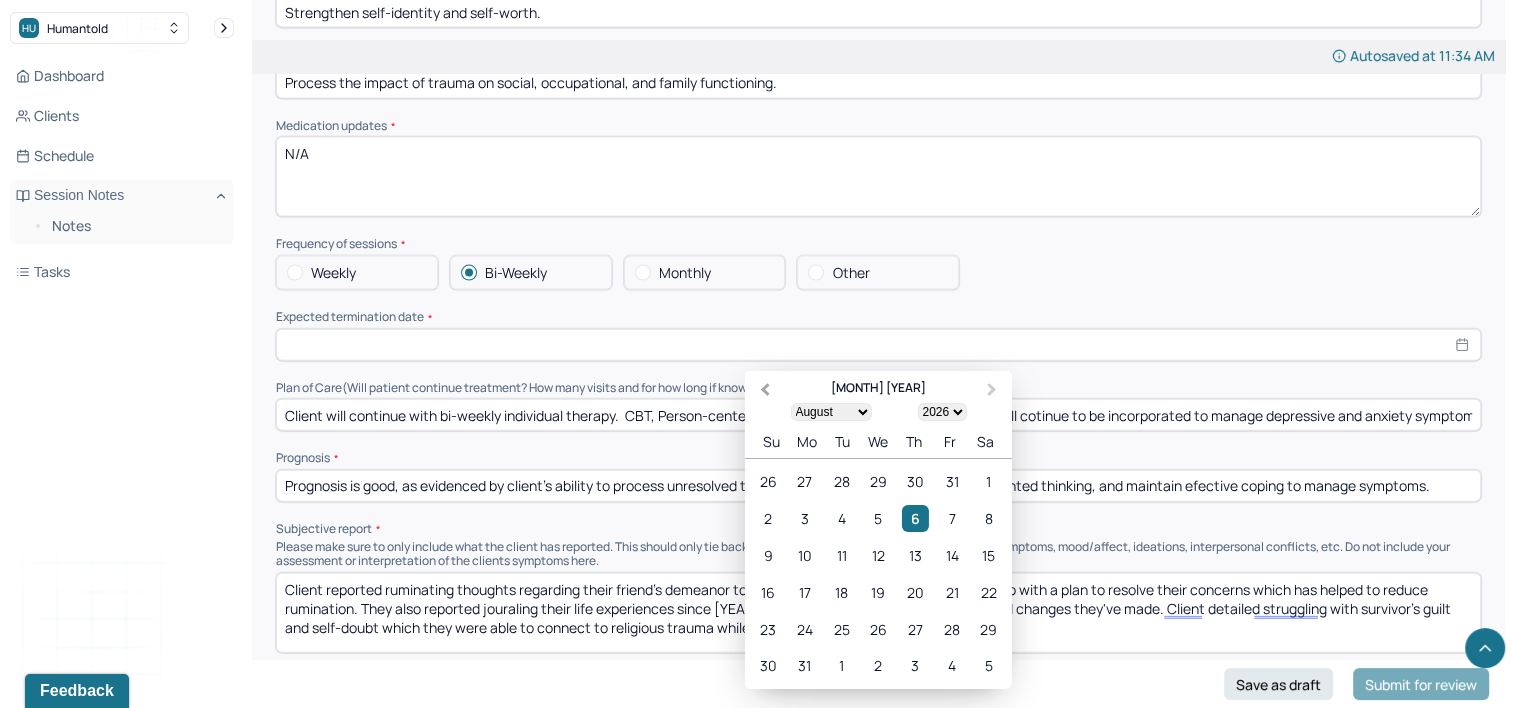 click on "Previous Month" at bounding box center (765, 391) 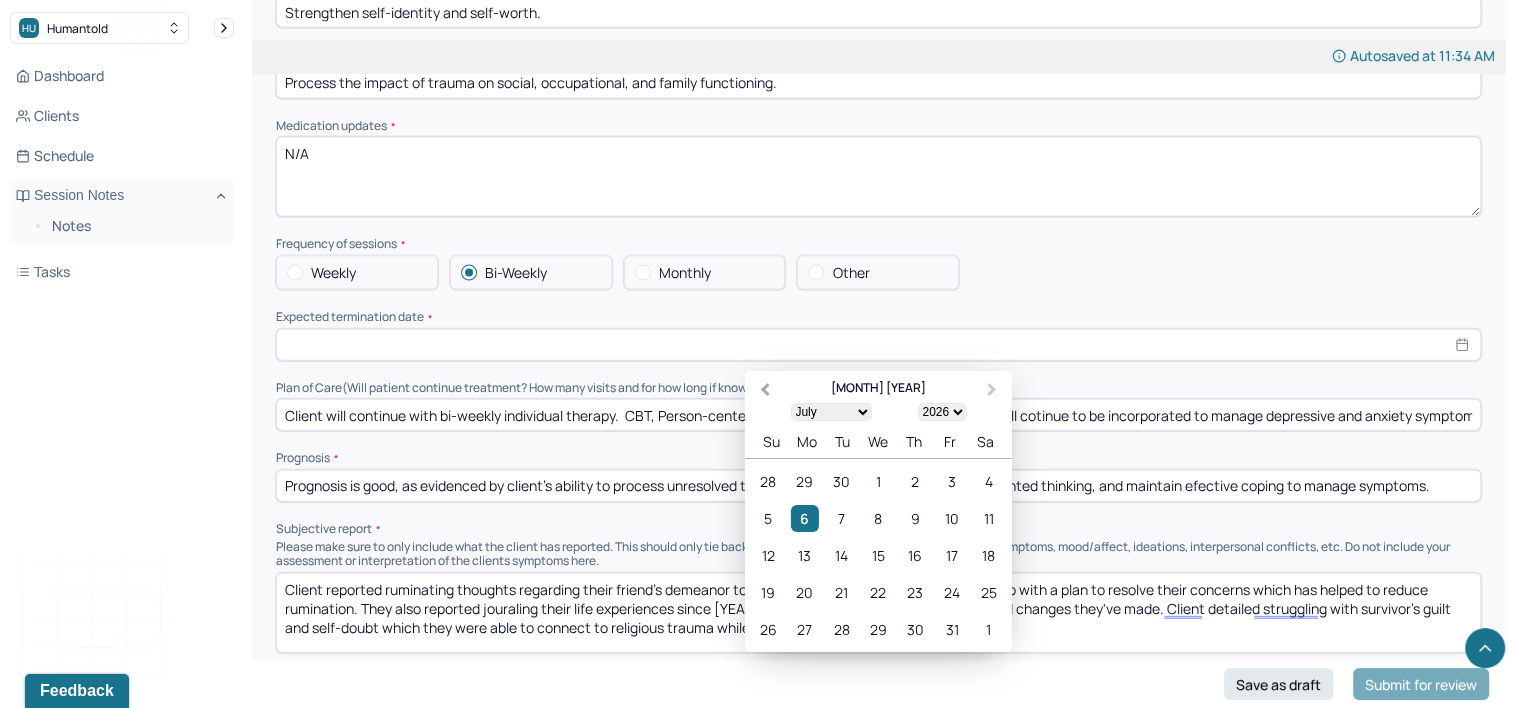 click on "Previous Month" at bounding box center [765, 391] 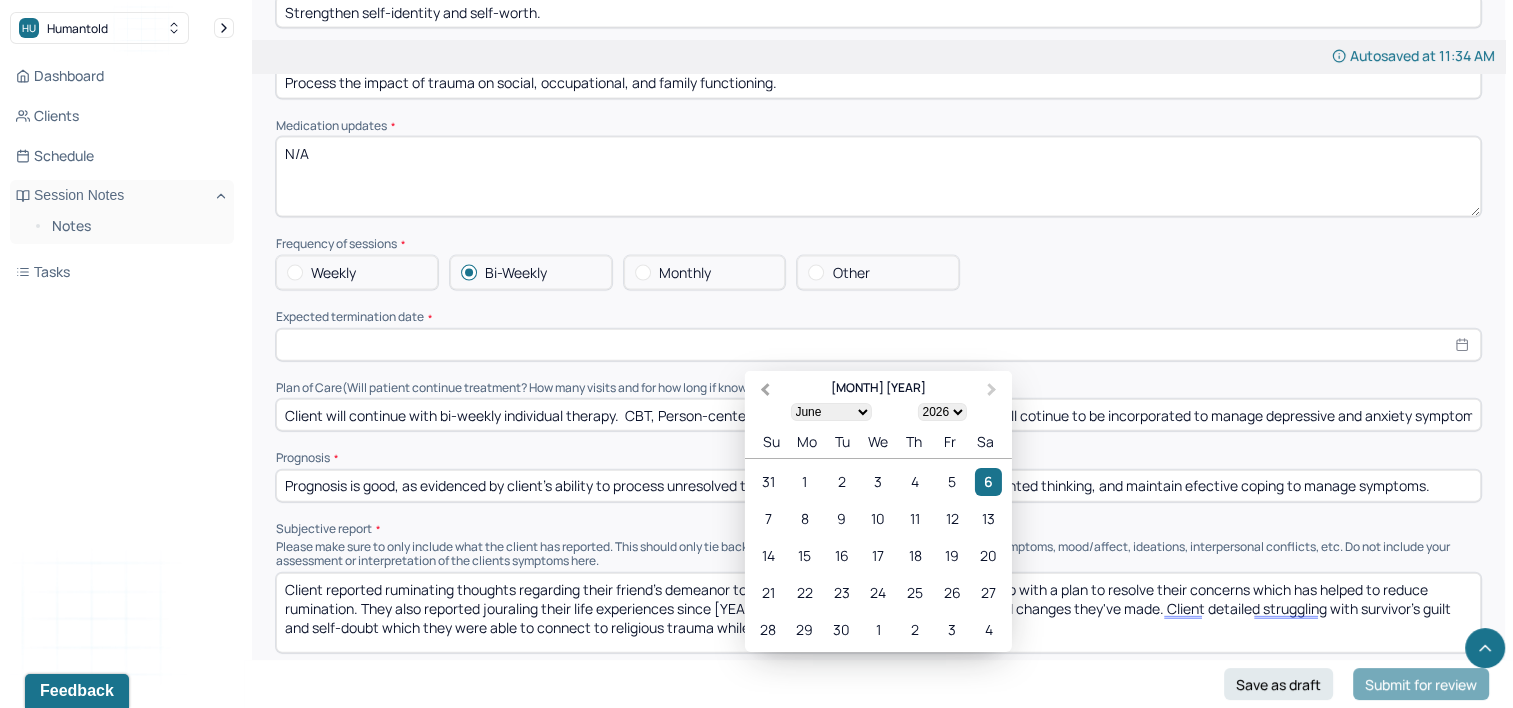 click on "Previous Month" at bounding box center (765, 391) 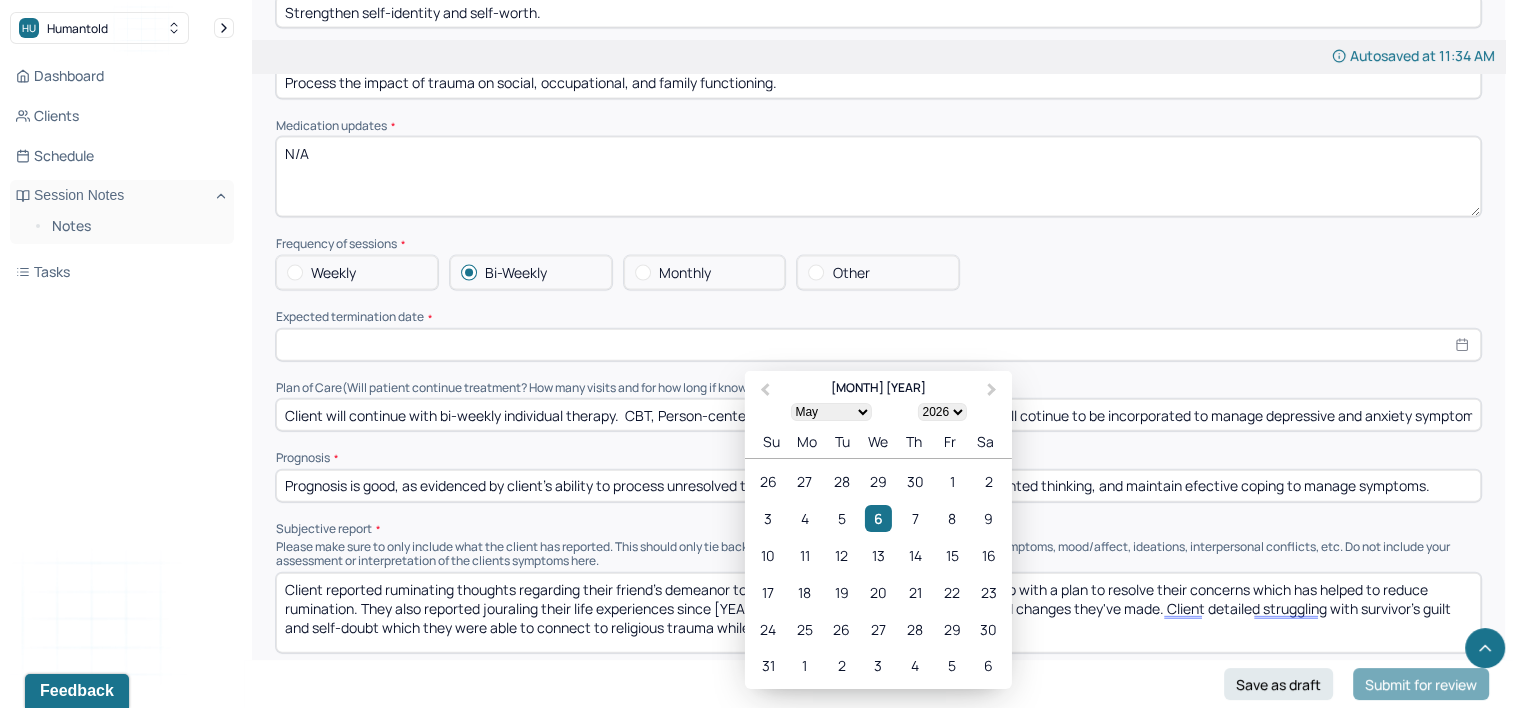 click on "[MONTH] [YEAR]" at bounding box center [878, 415] 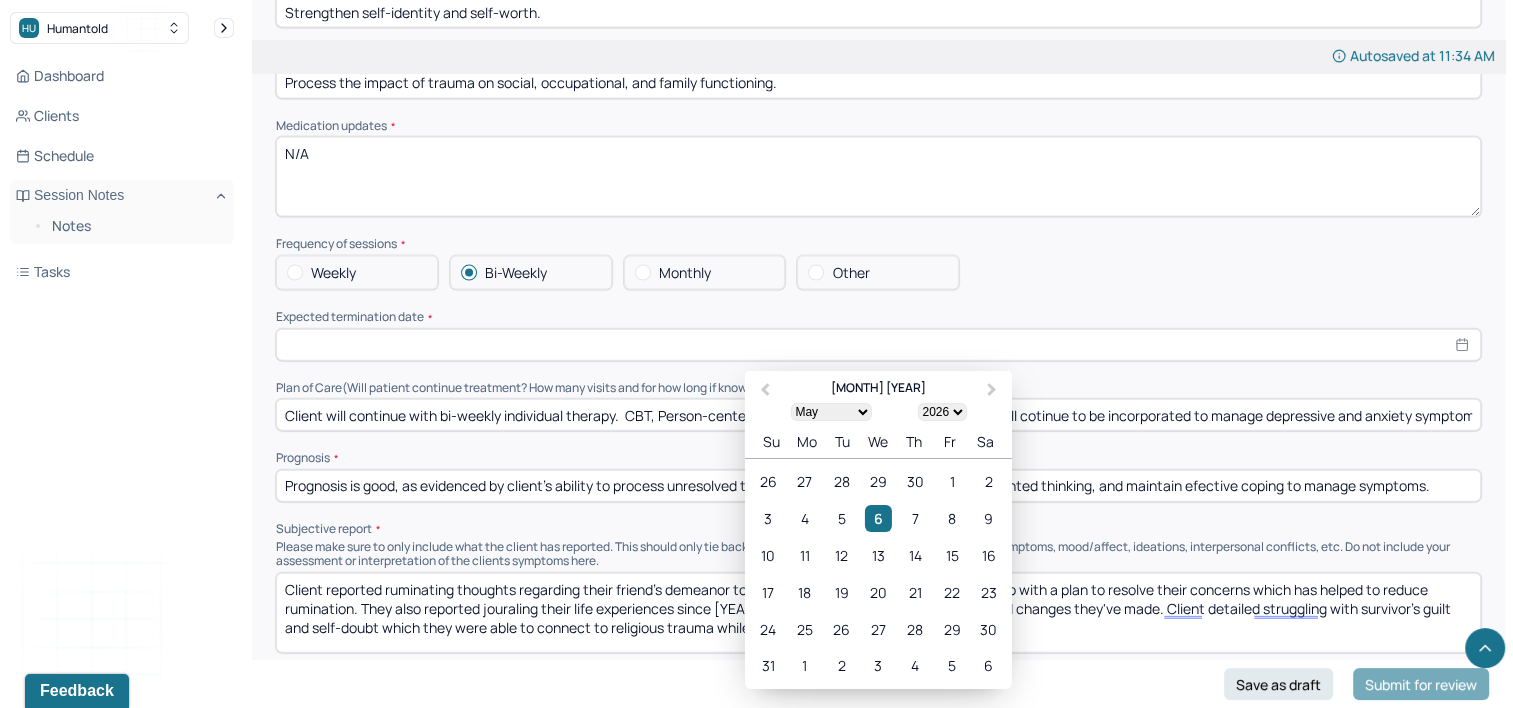 select on "2025" 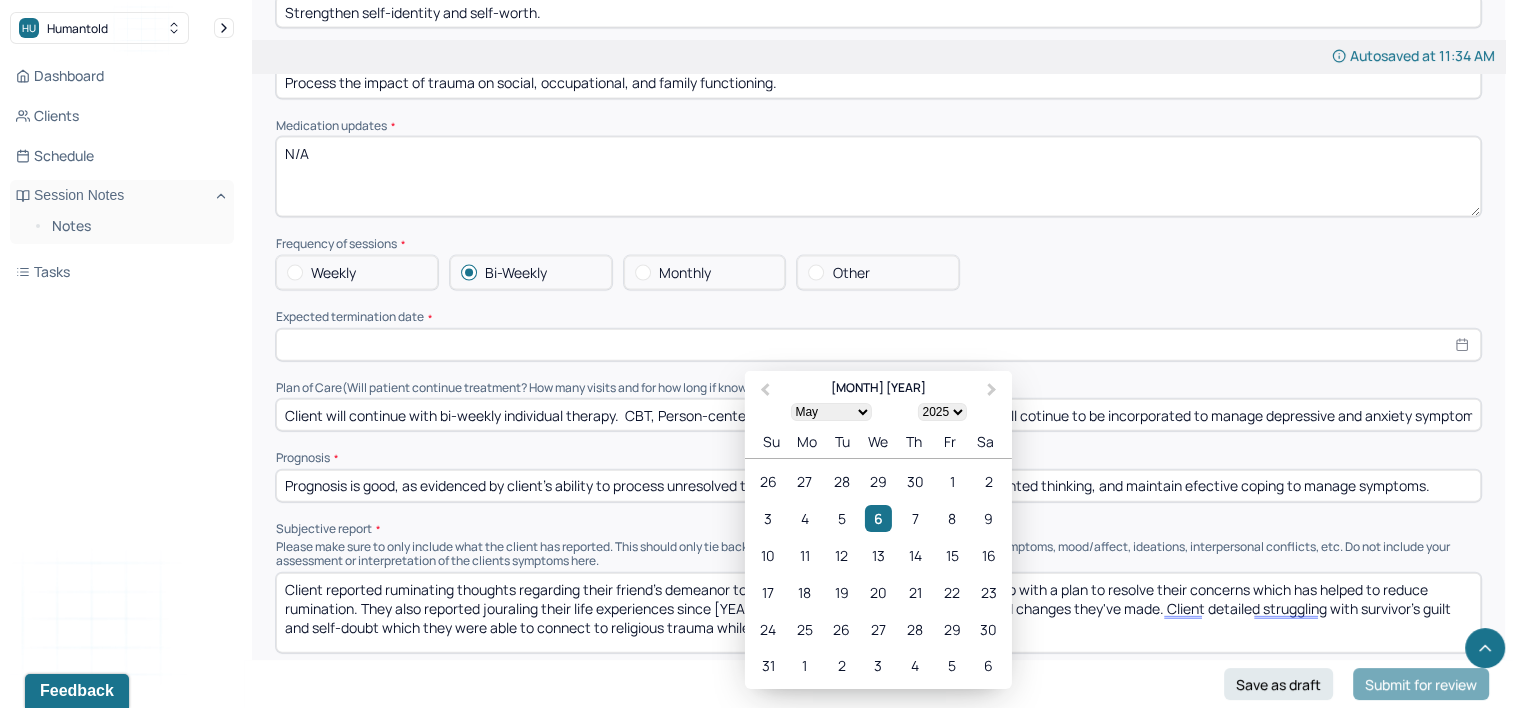 click on "1900 1901 1902 1903 1904 1905 1906 1907 1908 1909 1910 1911 1912 1913 1914 1915 1916 1917 1918 1919 1920 1921 1922 1923 1924 1925 1926 1927 1928 1929 1930 1931 1932 1933 1934 1935 1936 1937 1938 1939 1940 1941 1942 1943 1944 1945 1946 1947 1948 1949 1950 1951 1952 1953 1954 1955 1956 1957 1958 1959 1960 1961 1962 1963 1964 1965 1966 1967 1968 1969 1970 1971 1972 1973 1974 1975 1976 1977 1978 1979 1980 1981 1982 1983 1984 1985 1986 1987 1988 1989 1990 1991 1992 1993 1994 1995 1996 1997 1998 1999 2000 2001 2002 2003 2004 2005 2006 2007 2008 2009 2010 2011 2012 2013 2014 2015 2016 2017 2018 2019 2020 2021 2022 2023 2024 2025 2026 2027 2028 2029 2030 2031 2032 2033 2034 2035 2036 2037 2038 2039 2040 2041 2042 2043 2044 2045 2046 2047 2048 2049 2050 2051 2052 2053 2054 2055 2056 2057 2058 2059 2060 2061 2062 2063 2064 2065 2066 2067 2068 2069 2070 2071 2072 2073 2074 2075 2076 2077 2078 2079 2080 2081 2082 2083 2084 2085 2086 2087 2088 2089 2090 2091 2092 2093 2094 2095 2096 2097 2098 2099 2100" at bounding box center [941, 412] 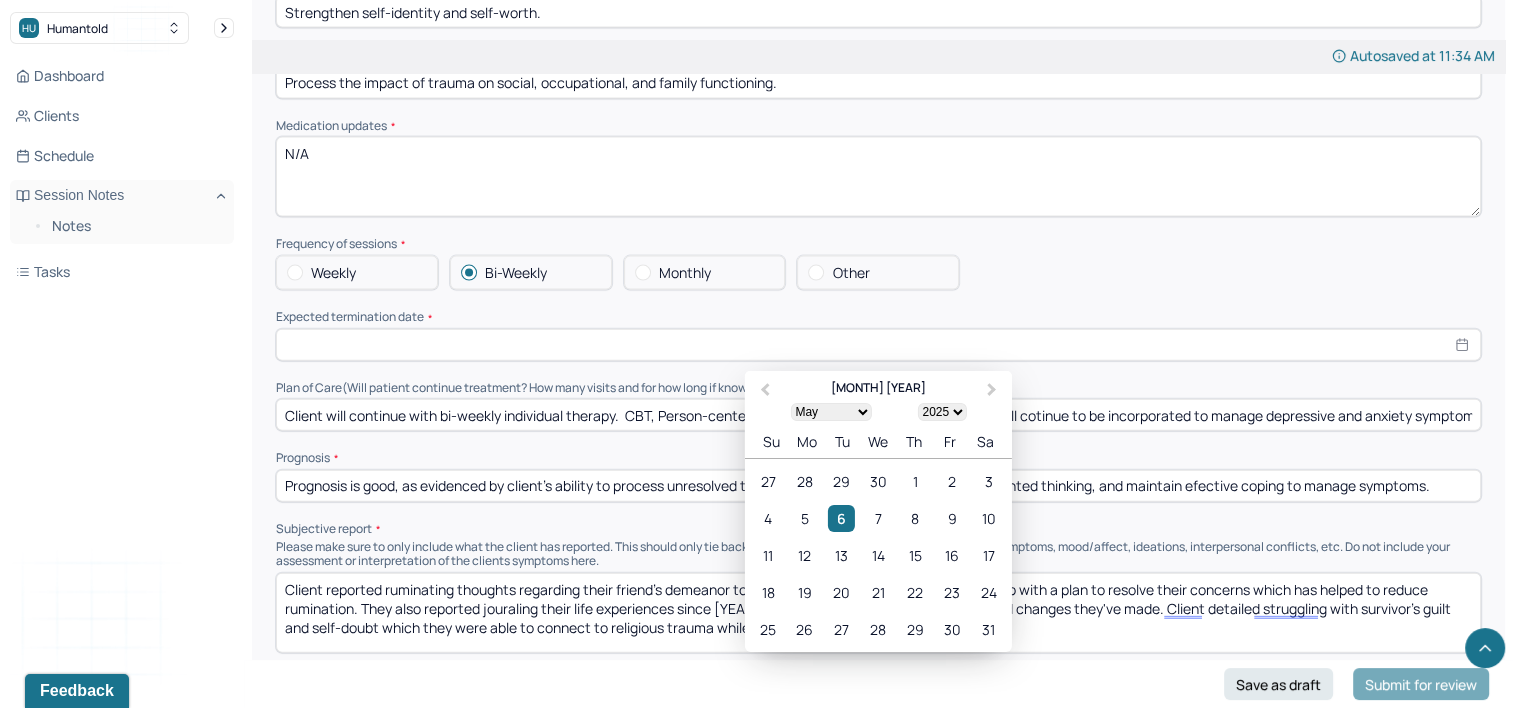 click on "January February March April May June July August September October November December" at bounding box center (830, 412) 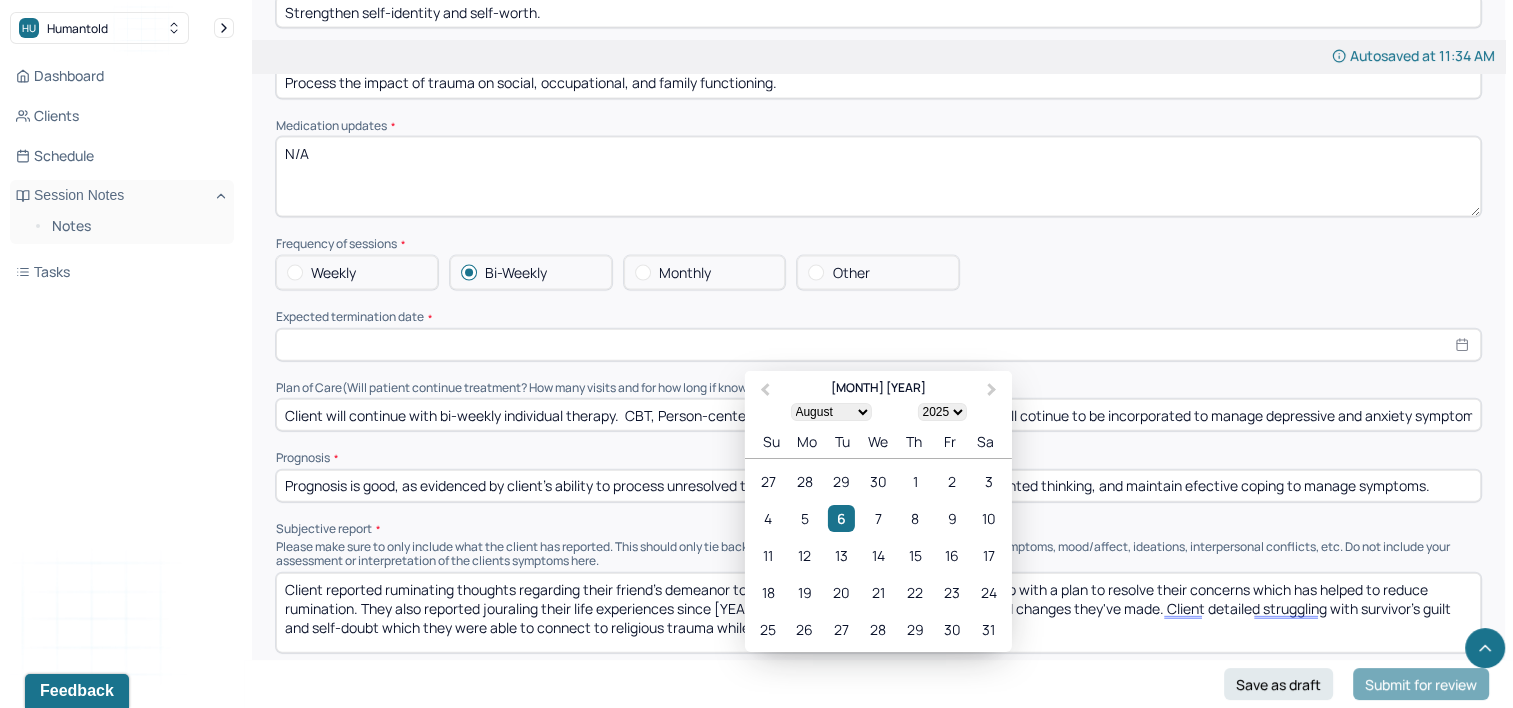click on "January February March April May June July August September October November December" at bounding box center (830, 412) 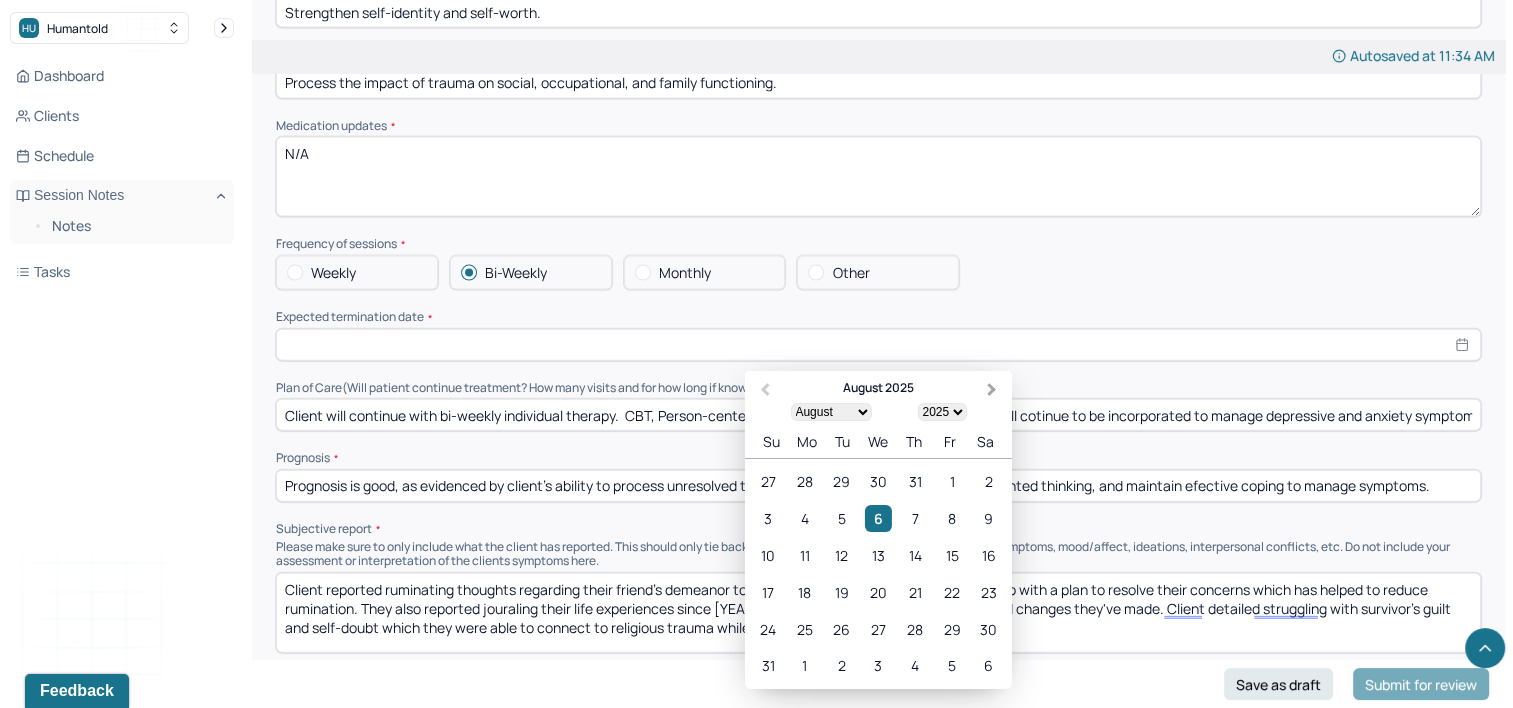 click on "Next Month" at bounding box center (992, 391) 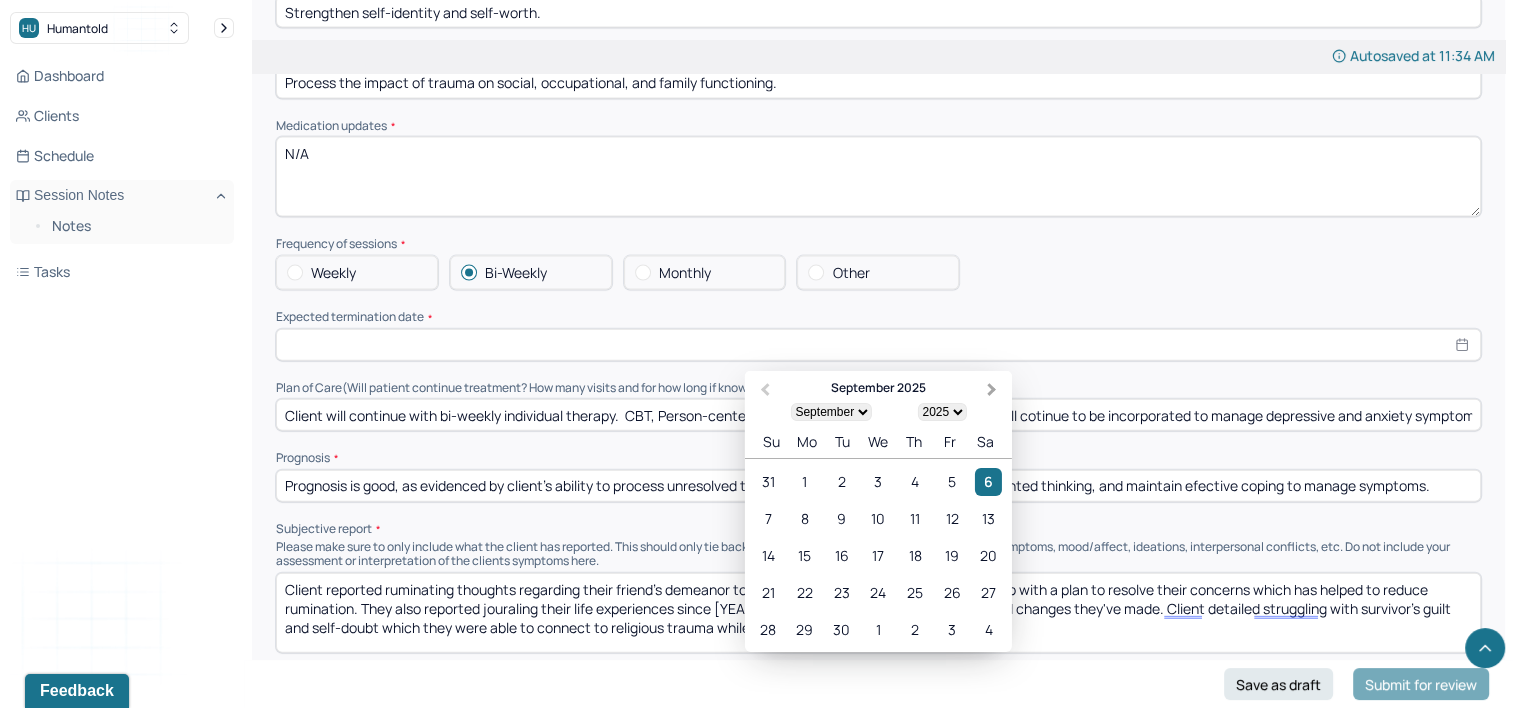 click on "Next Month" at bounding box center [992, 391] 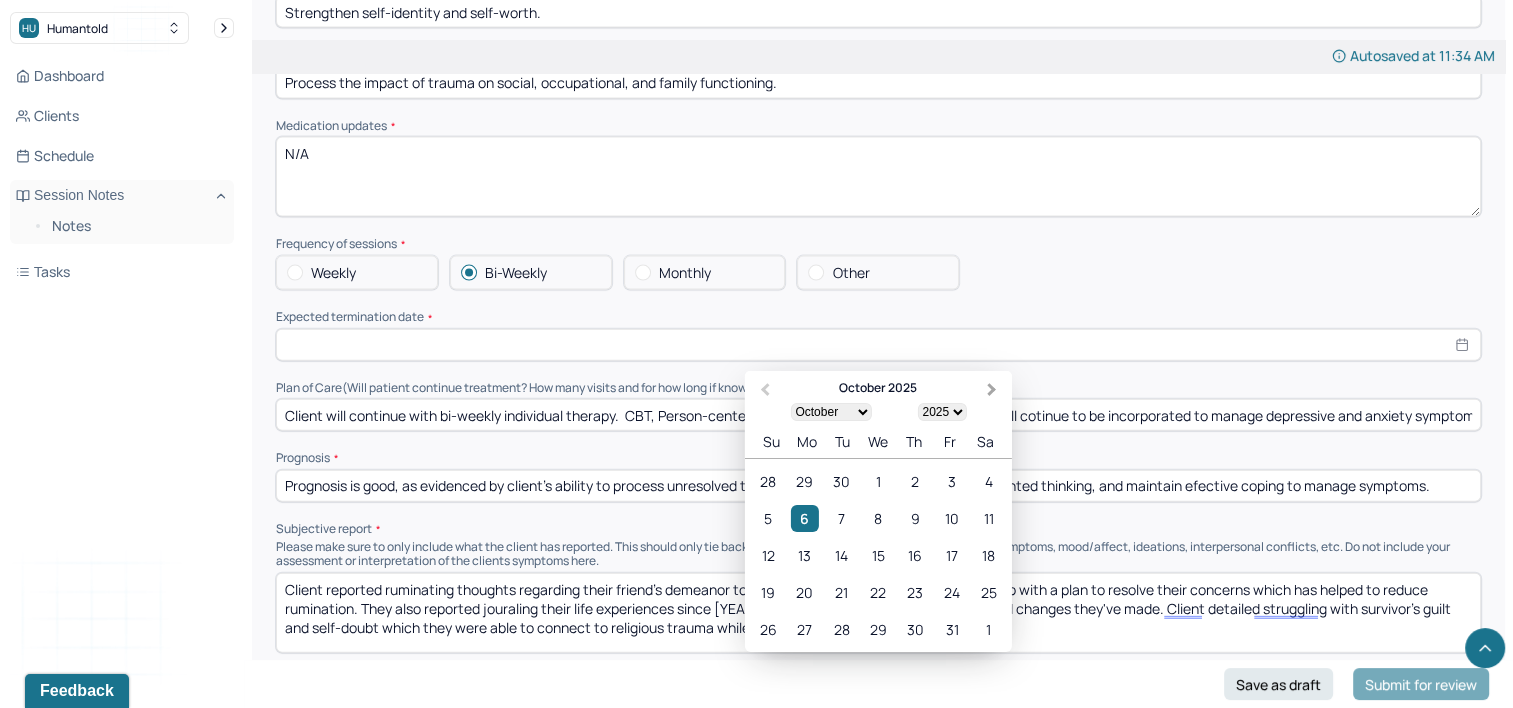 click on "Next Month" at bounding box center (992, 391) 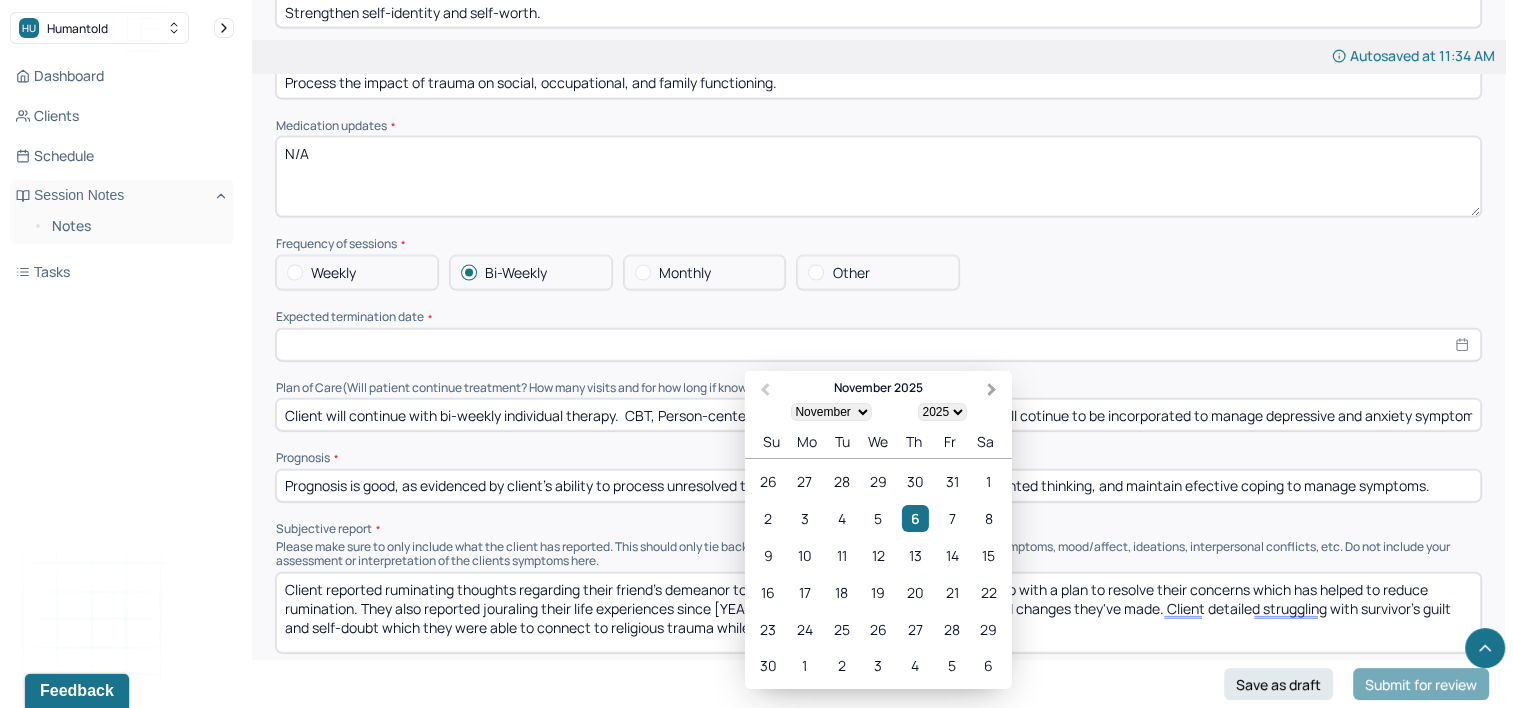 click on "Next Month" at bounding box center (992, 391) 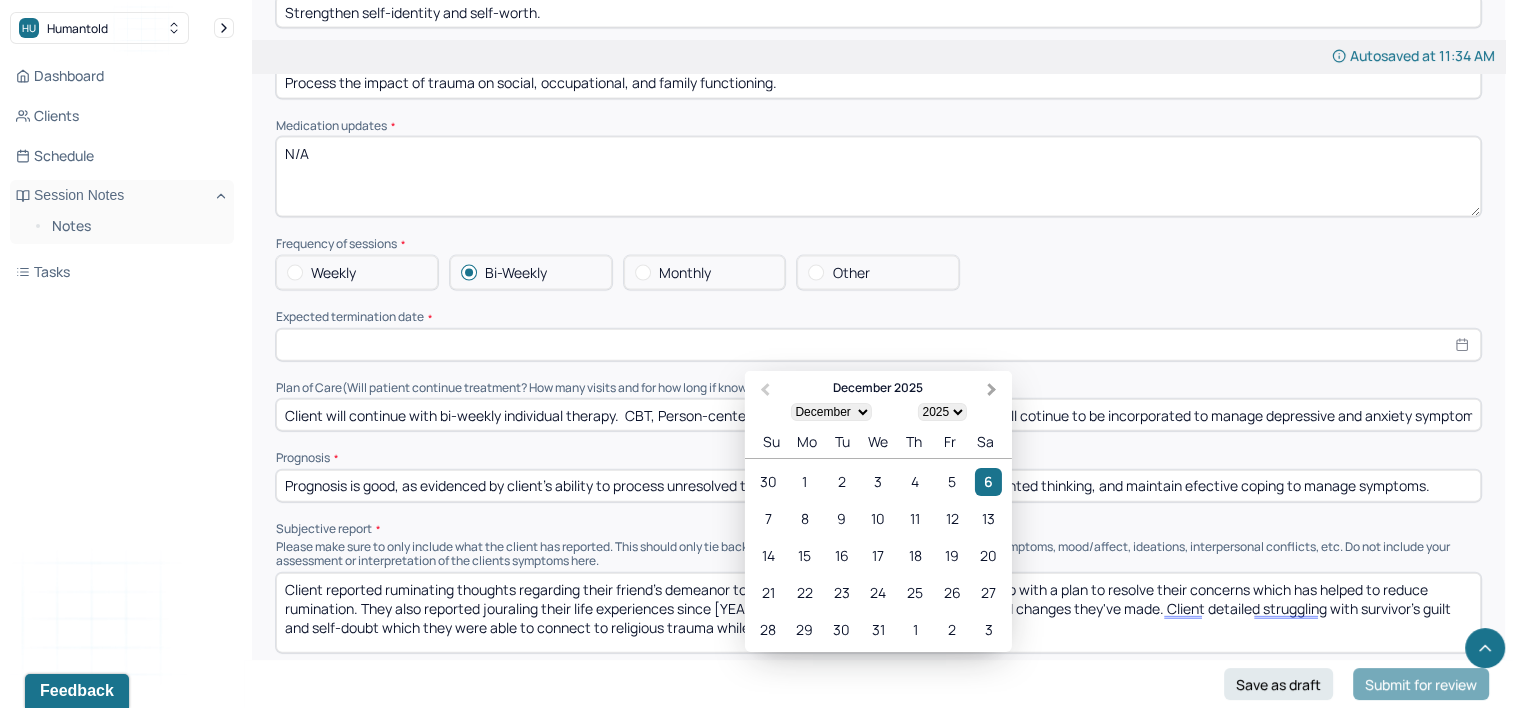 click on "Next Month" at bounding box center [992, 391] 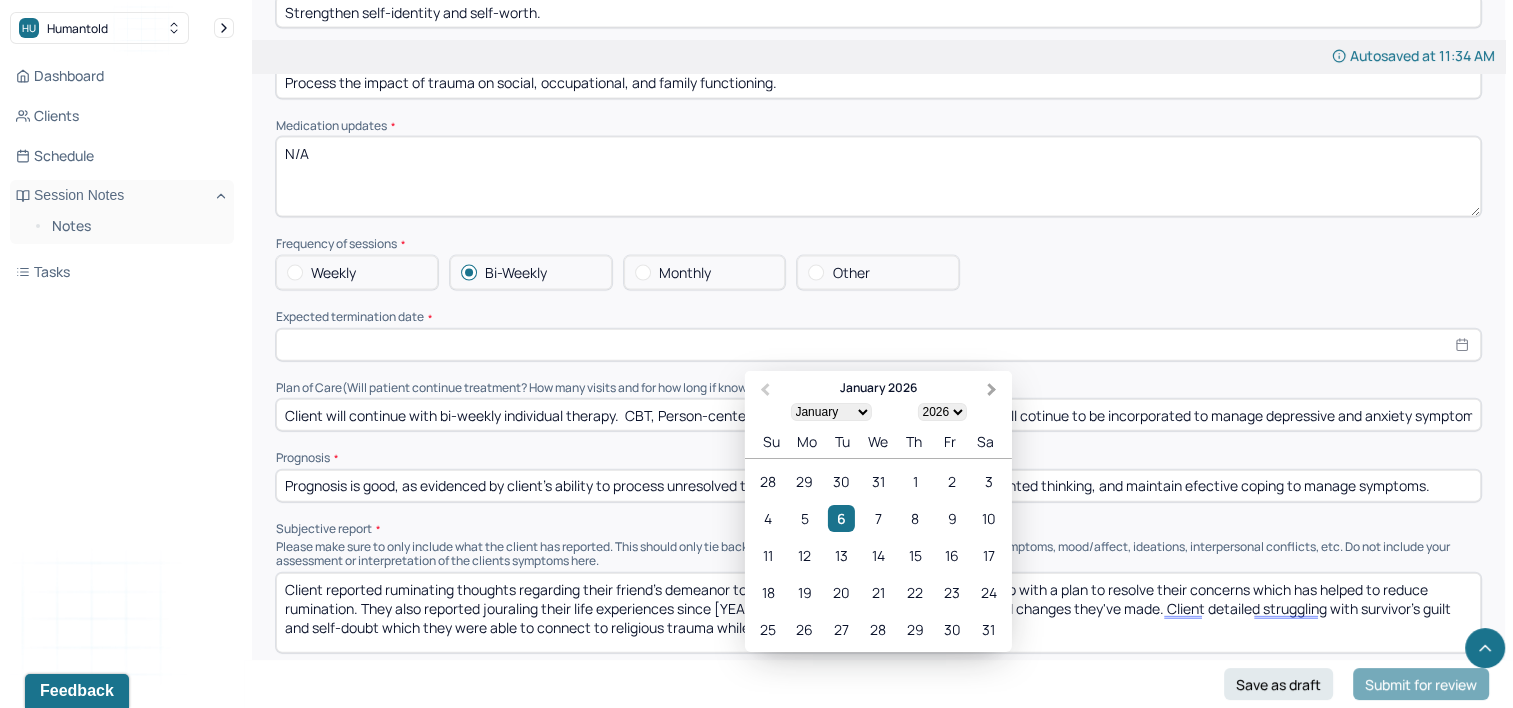click on "Next Month" at bounding box center (992, 391) 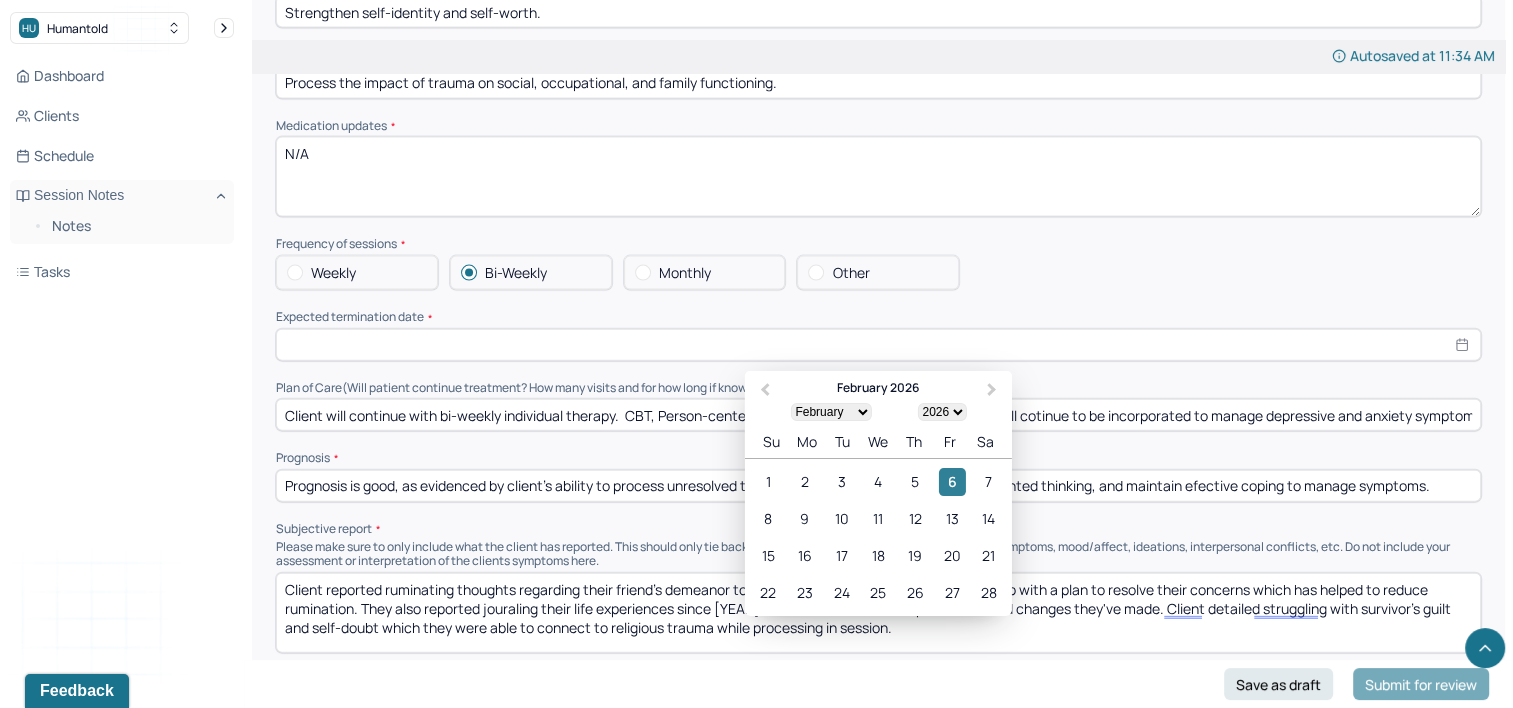 click on "6" at bounding box center [951, 482] 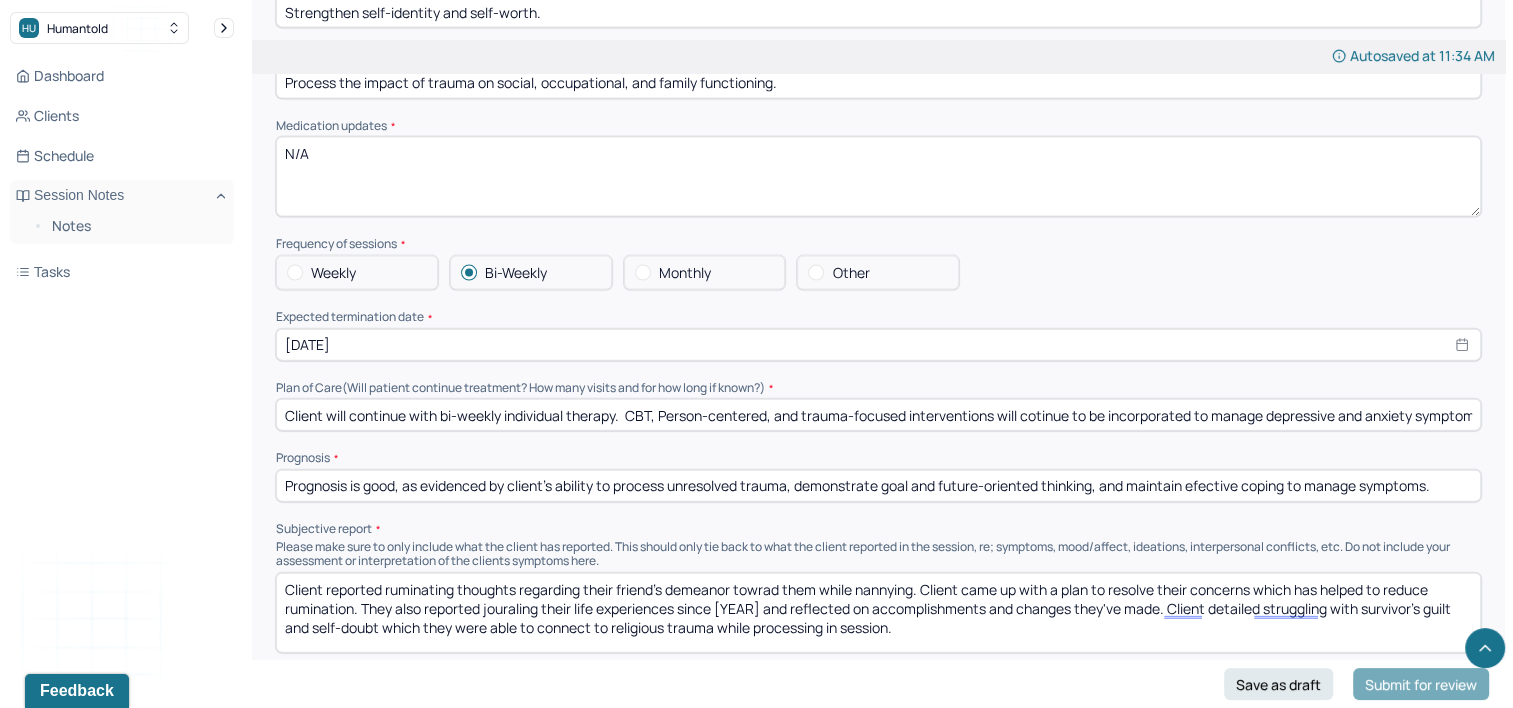 click on "Weekly Bi-Weekly Monthly Other" at bounding box center (878, 273) 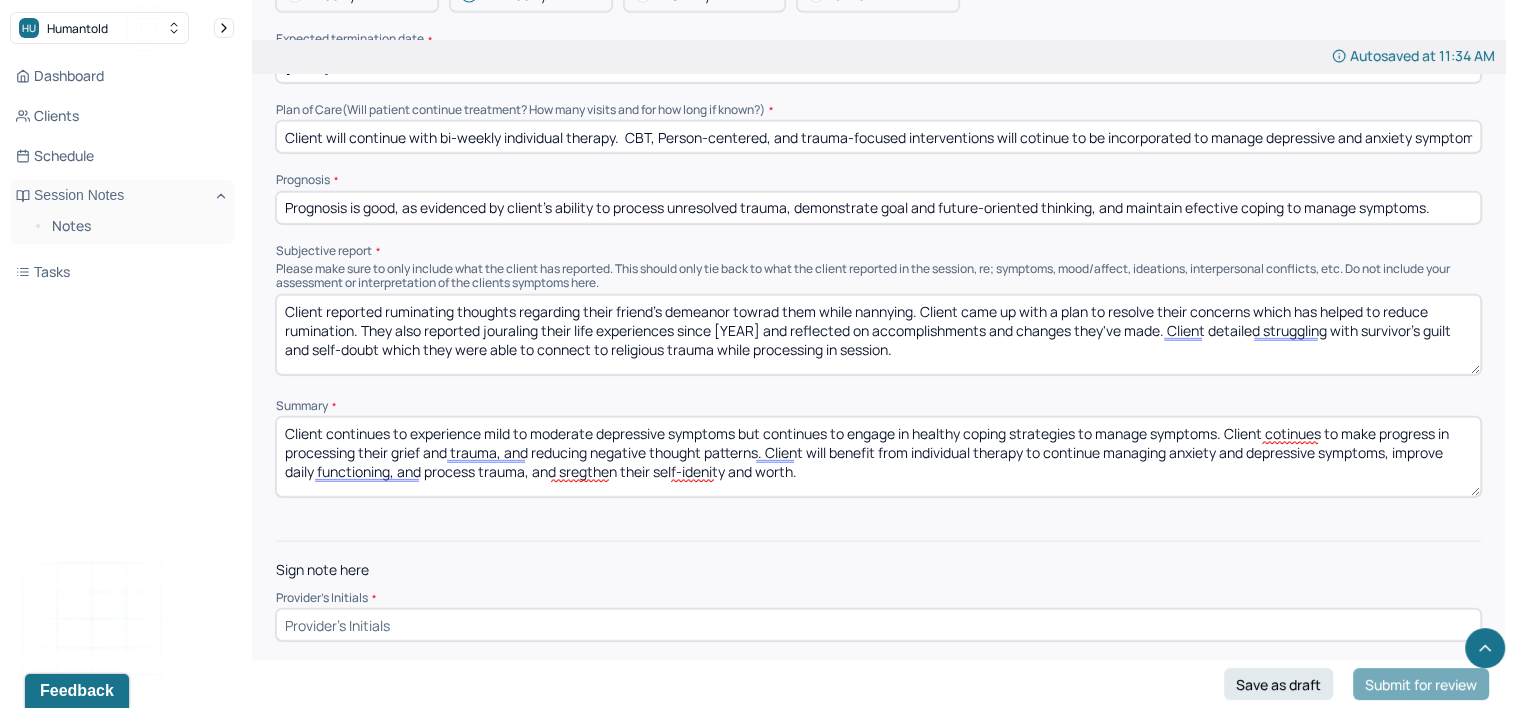 scroll, scrollTop: 4578, scrollLeft: 0, axis: vertical 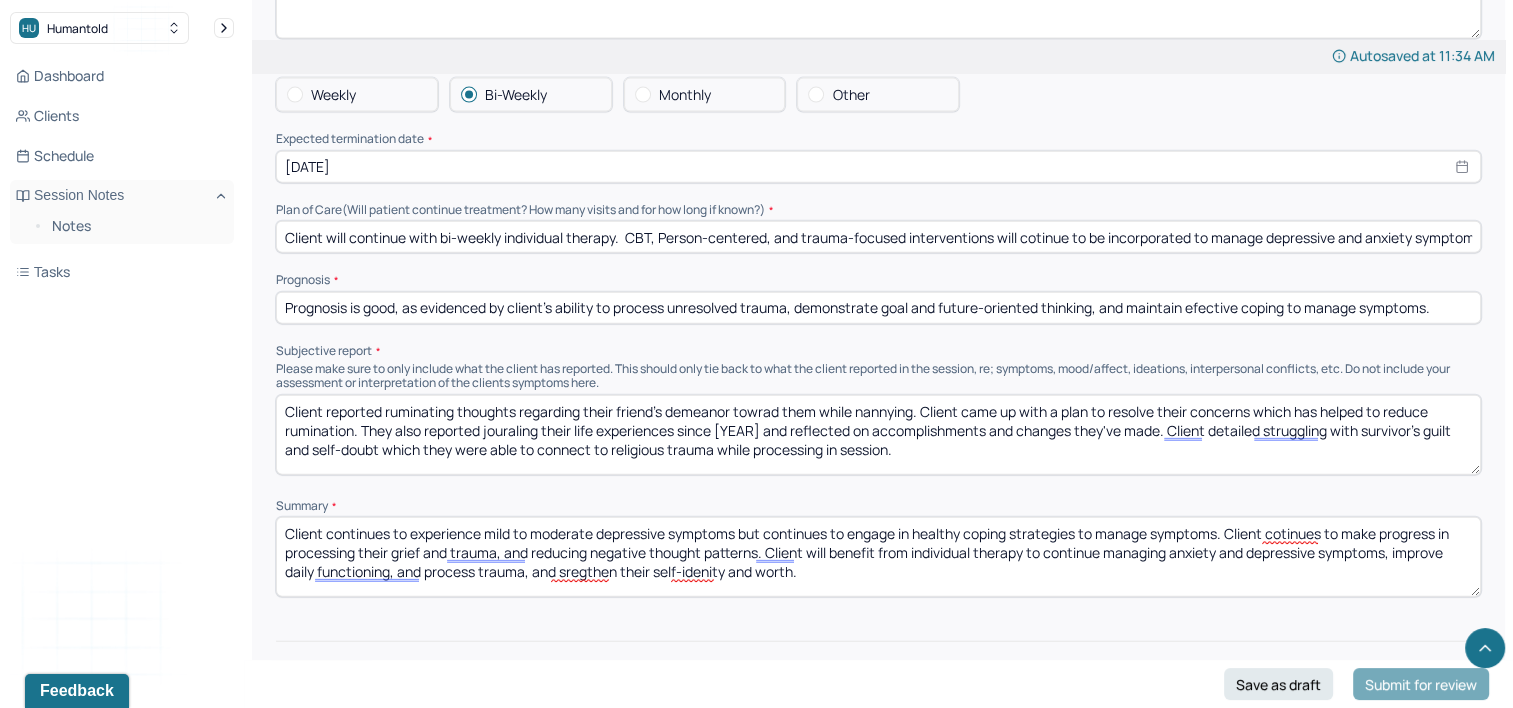 drag, startPoint x: 941, startPoint y: 440, endPoint x: 268, endPoint y: 336, distance: 680.9883 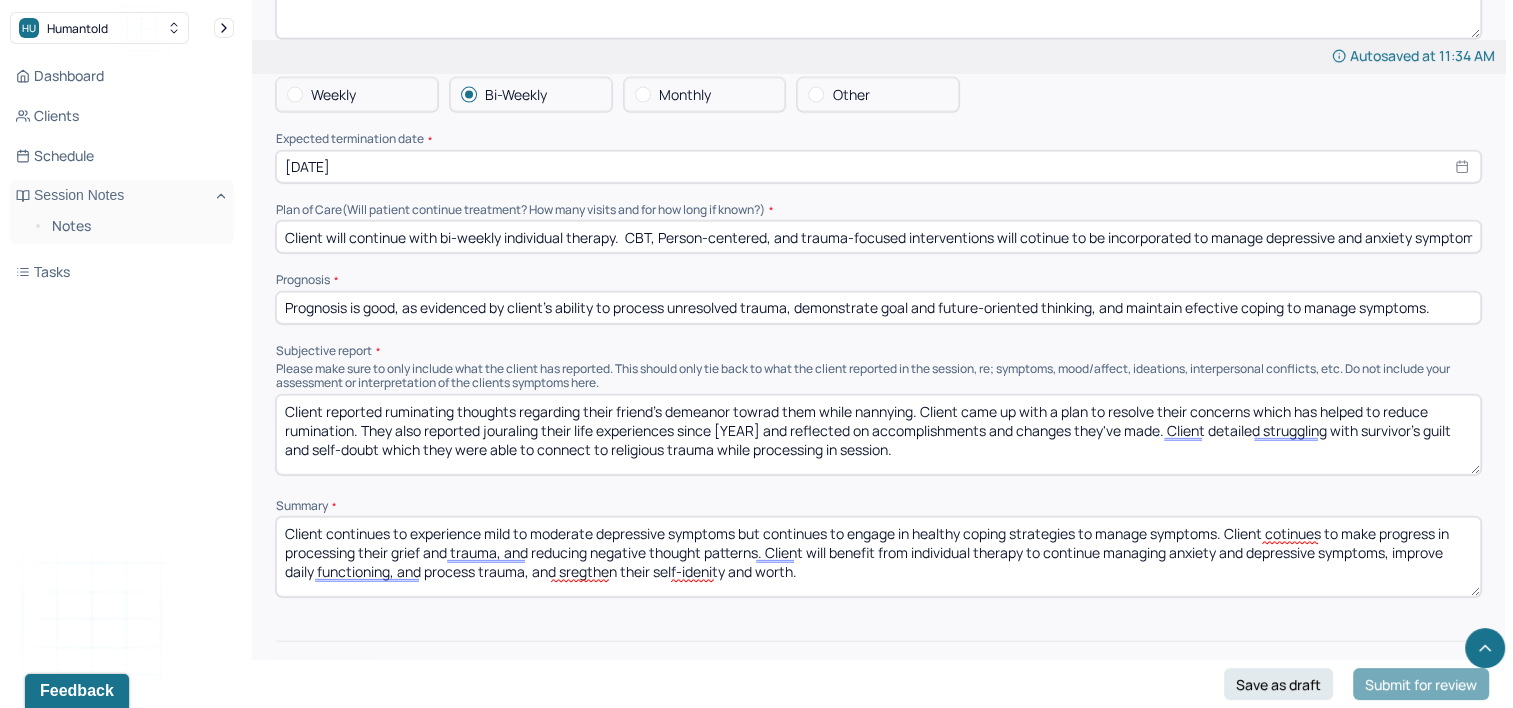 click on "Autosaved at 11:34 AM Appointment Details Client name [FIRST NAME] [LAST NAME] Date of service [DATE] Time 12:00pm - 1:00pm Duration 1hr Appointment type individual therapy Provider name [FIRST NAME] [LAST NAME] Modifier 1 95 Telemedicine Note type Individual treatment review Load previous session note Instructions The fields marked with an asterisk ( * ) are required before you can submit your notes. Before you can submit your session notes, they must be signed. You have the option to save your notes as a draft before making a submission. Appointment location * Teletherapy Client Teletherapy Location Home Office Other Provider Teletherapy Location Home Office Other Consent was received for the teletherapy session The teletherapy session was conducted via video Primary diagnosis * F31.81 BIPOLAR II DISORDER Secondary diagnosis (optional) F43.10 POSTTRAUMATIC STRESS DISORDER Tertiary diagnosis (optional) F41.1 GENERALIZED ANXIETY DISORDER Presenting Concerns What are the problem(s) you are seeking help for? Symptoms Anxiety *" at bounding box center [878, -1850] 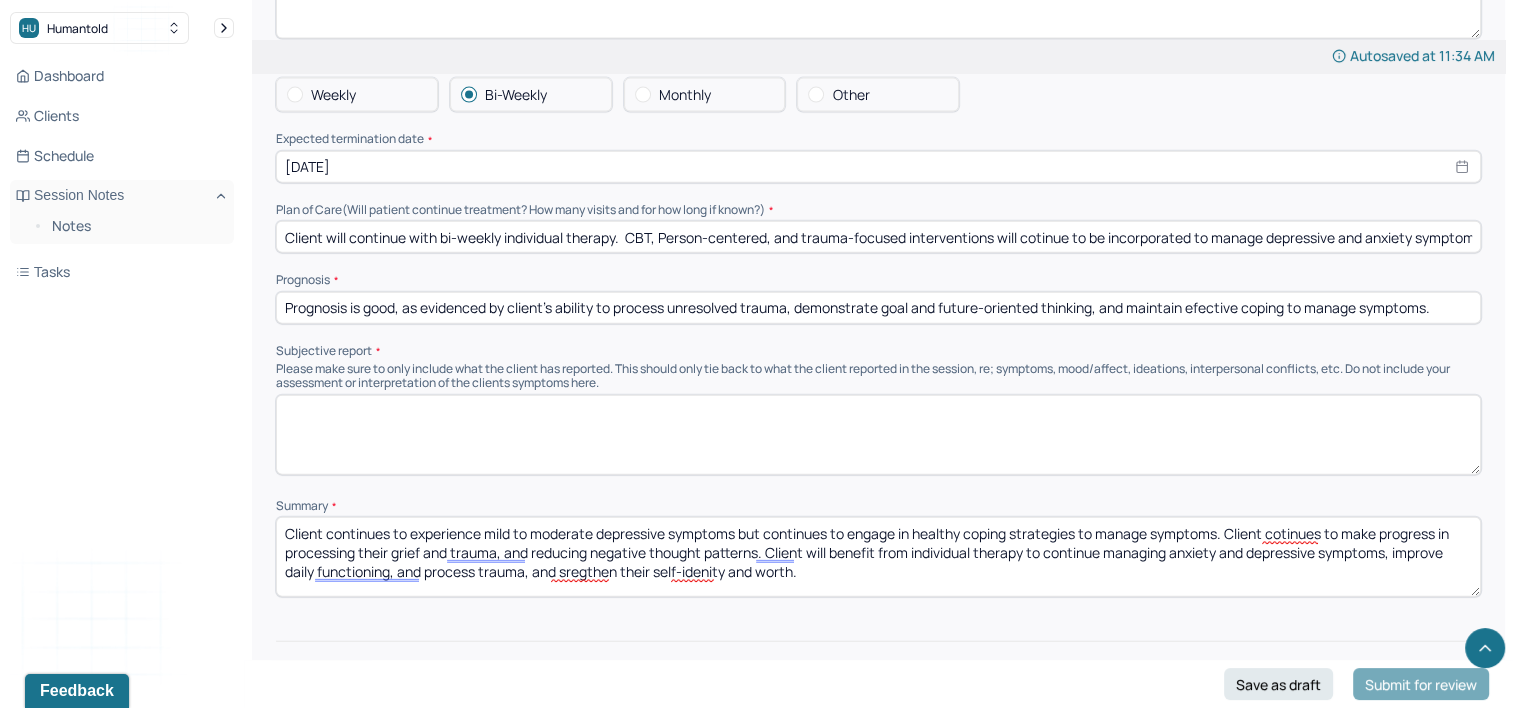 scroll, scrollTop: 4678, scrollLeft: 0, axis: vertical 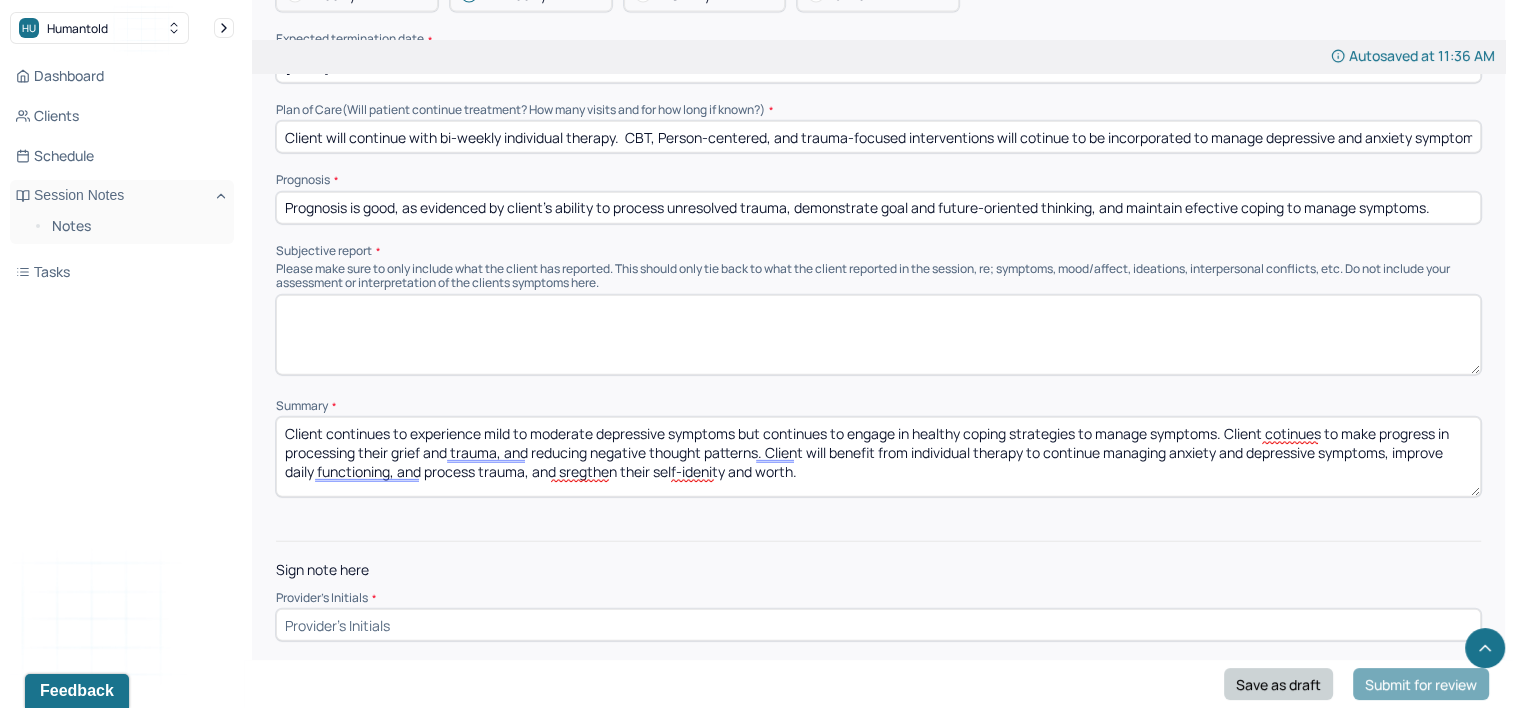 type 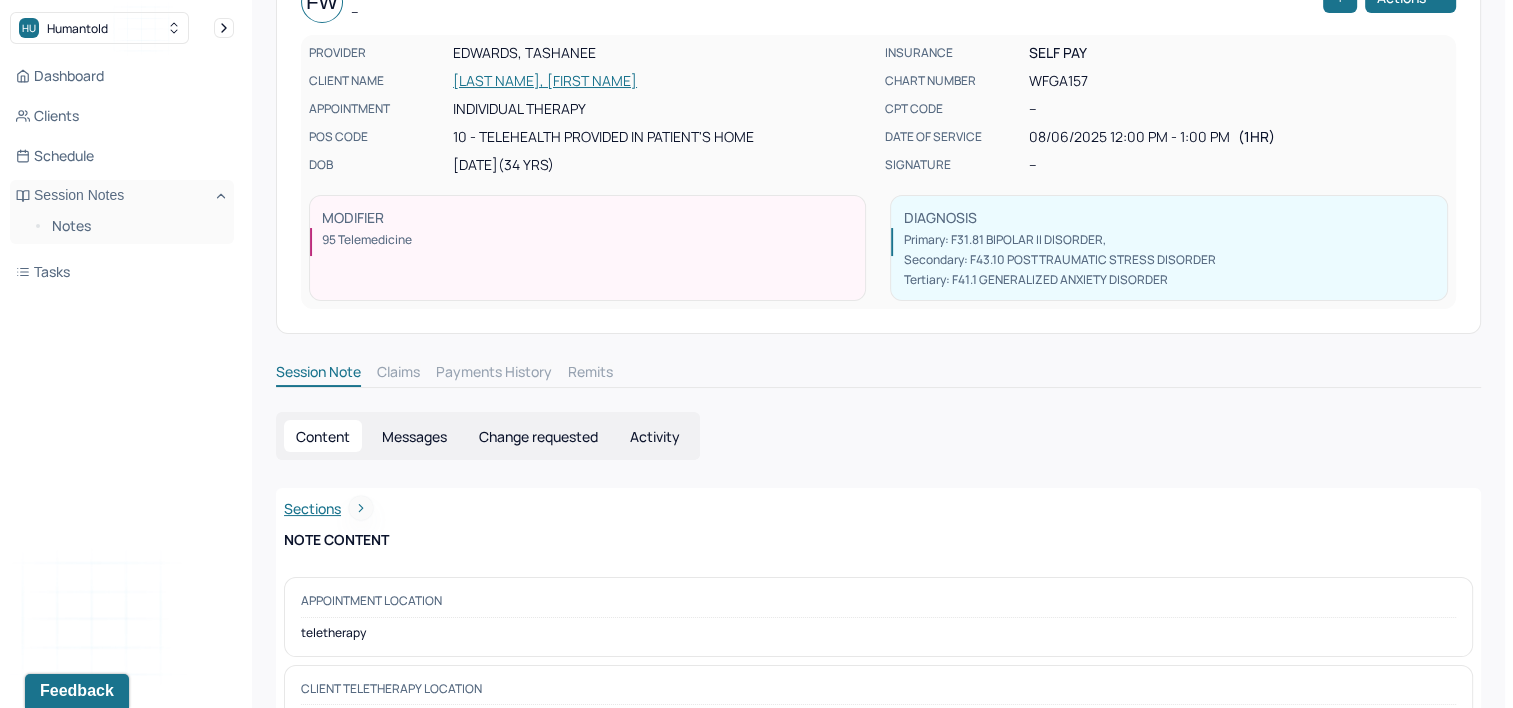 scroll, scrollTop: 0, scrollLeft: 0, axis: both 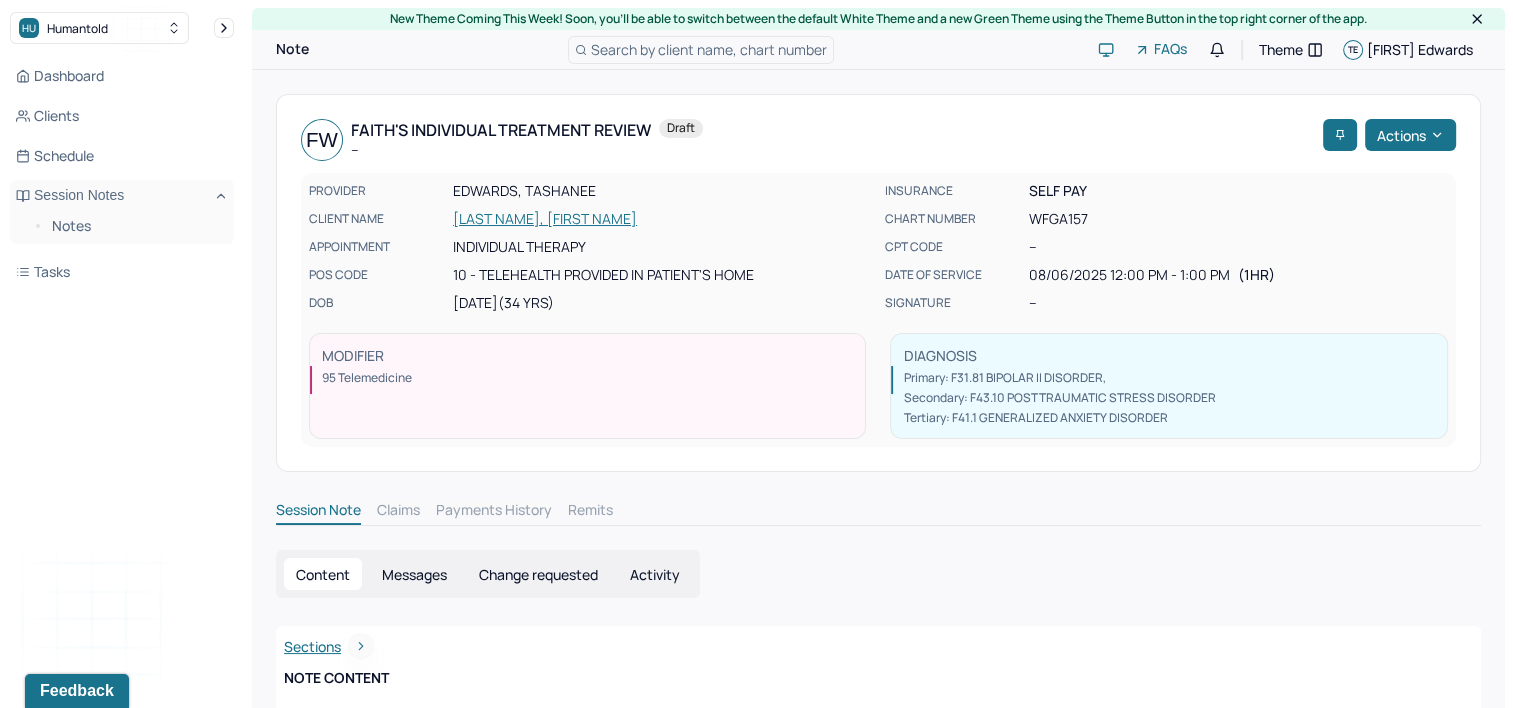 click on "[LAST NAME], [FIRST NAME]" at bounding box center [662, 219] 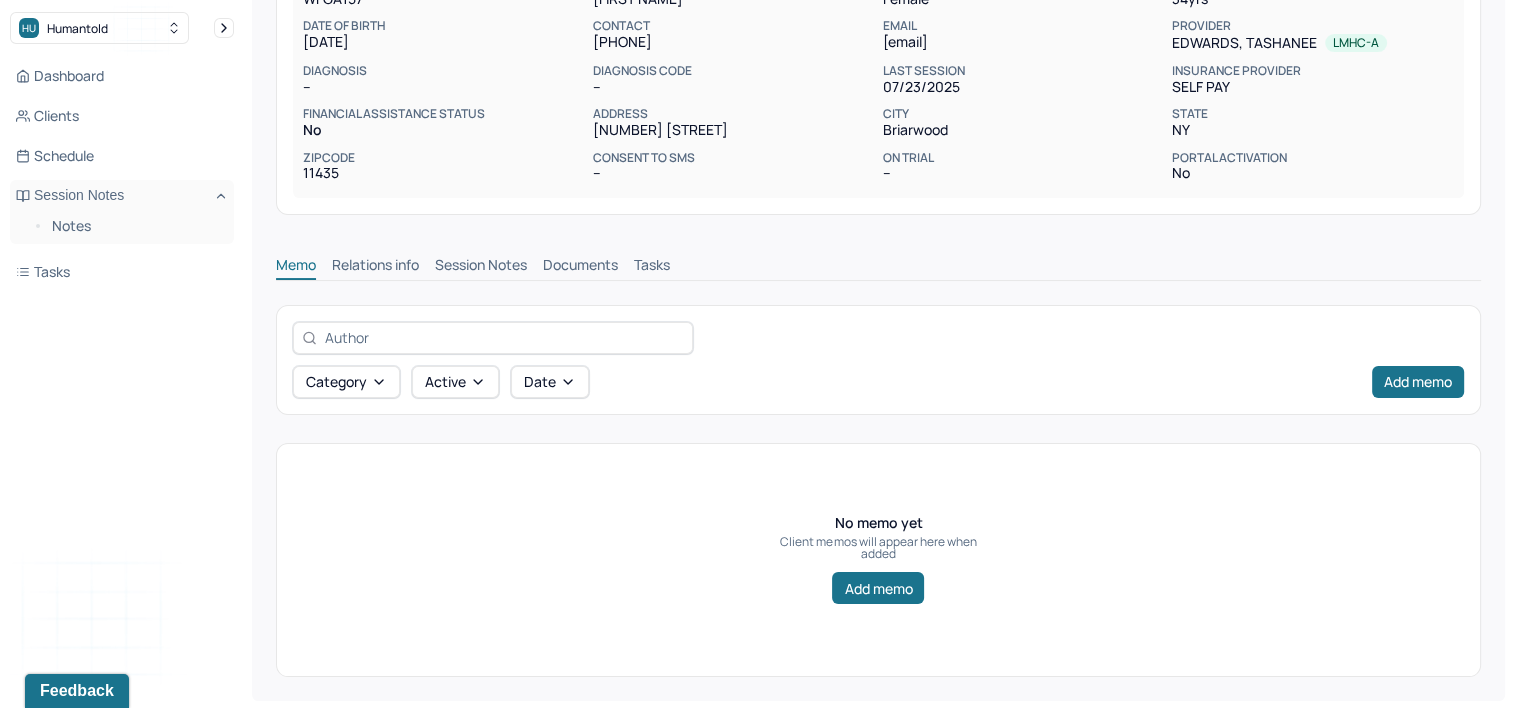click on "Session Notes" at bounding box center [481, 267] 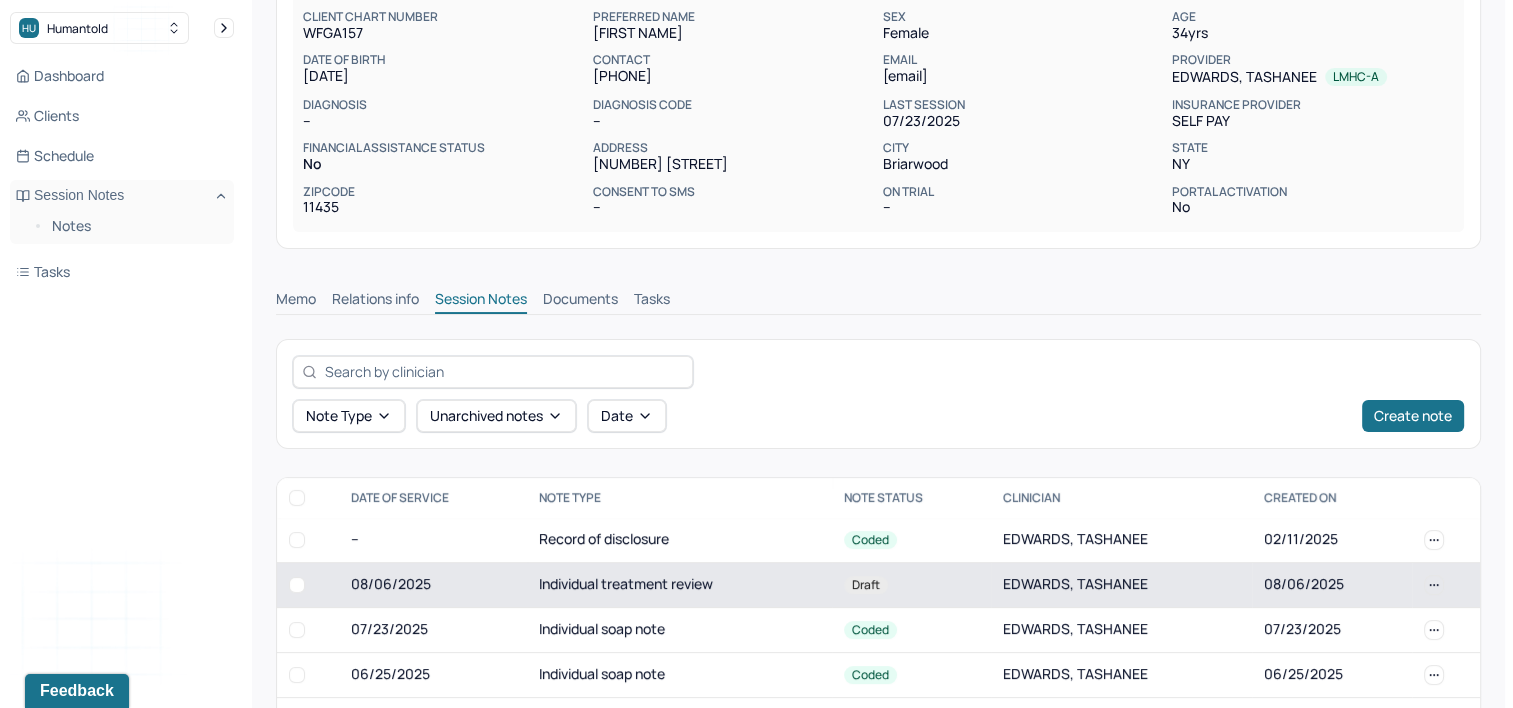scroll, scrollTop: 240, scrollLeft: 0, axis: vertical 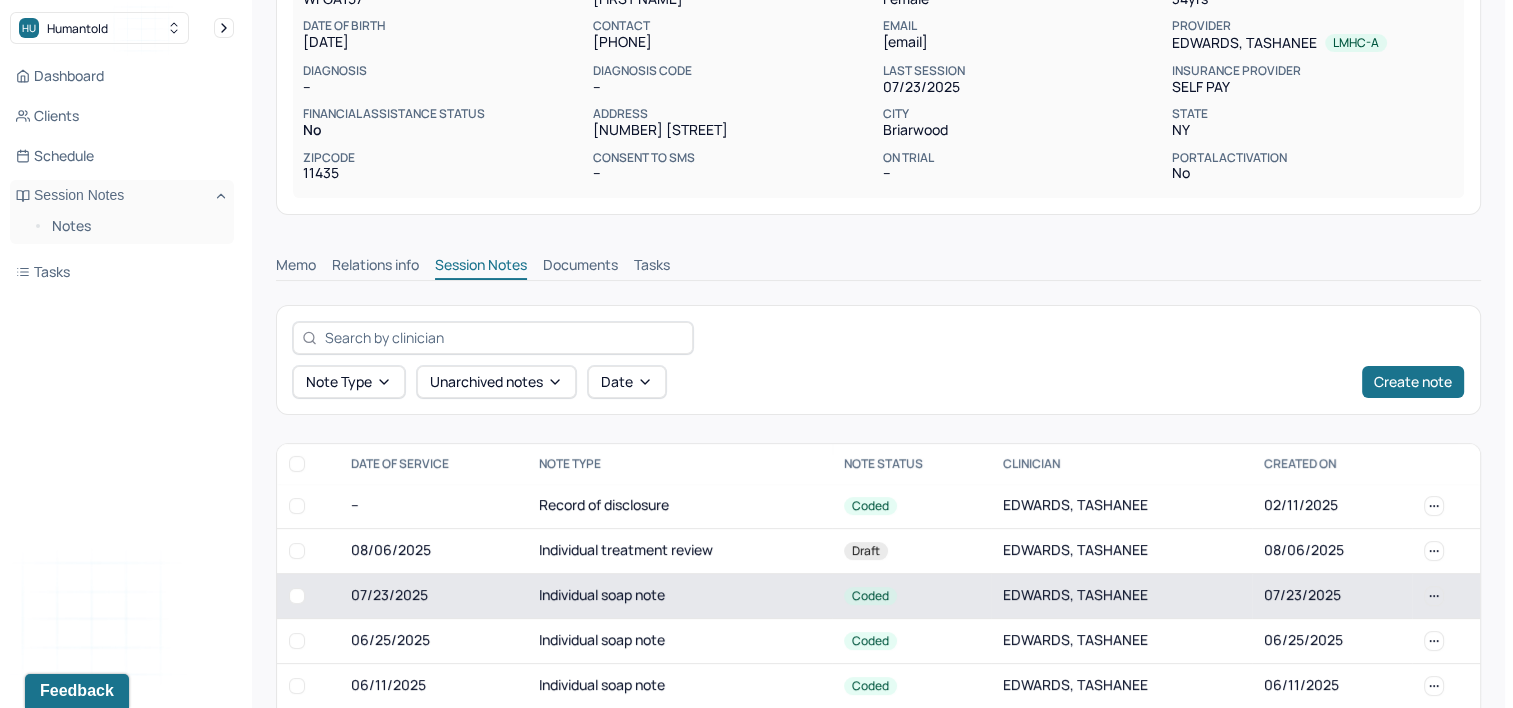 click on "Individual soap note" at bounding box center (679, 595) 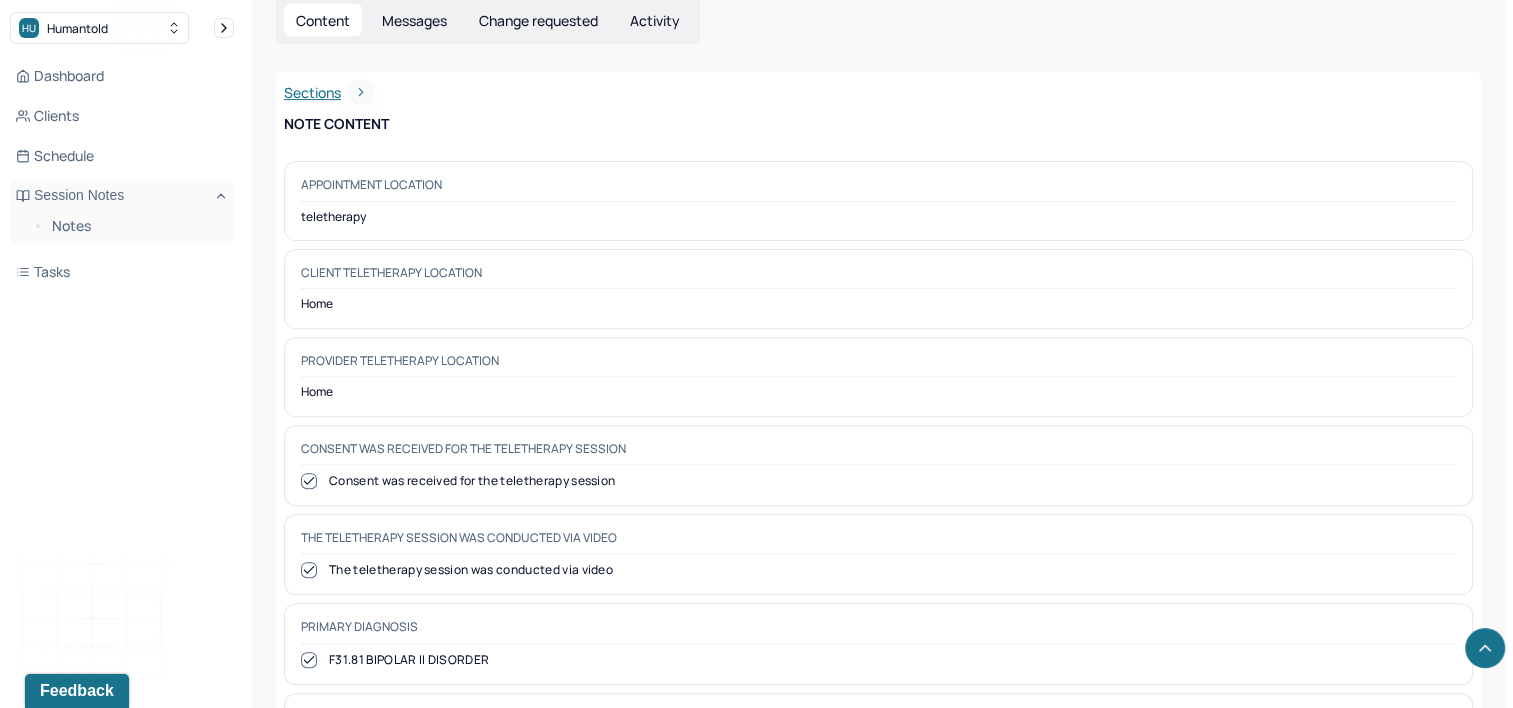 scroll, scrollTop: 240, scrollLeft: 0, axis: vertical 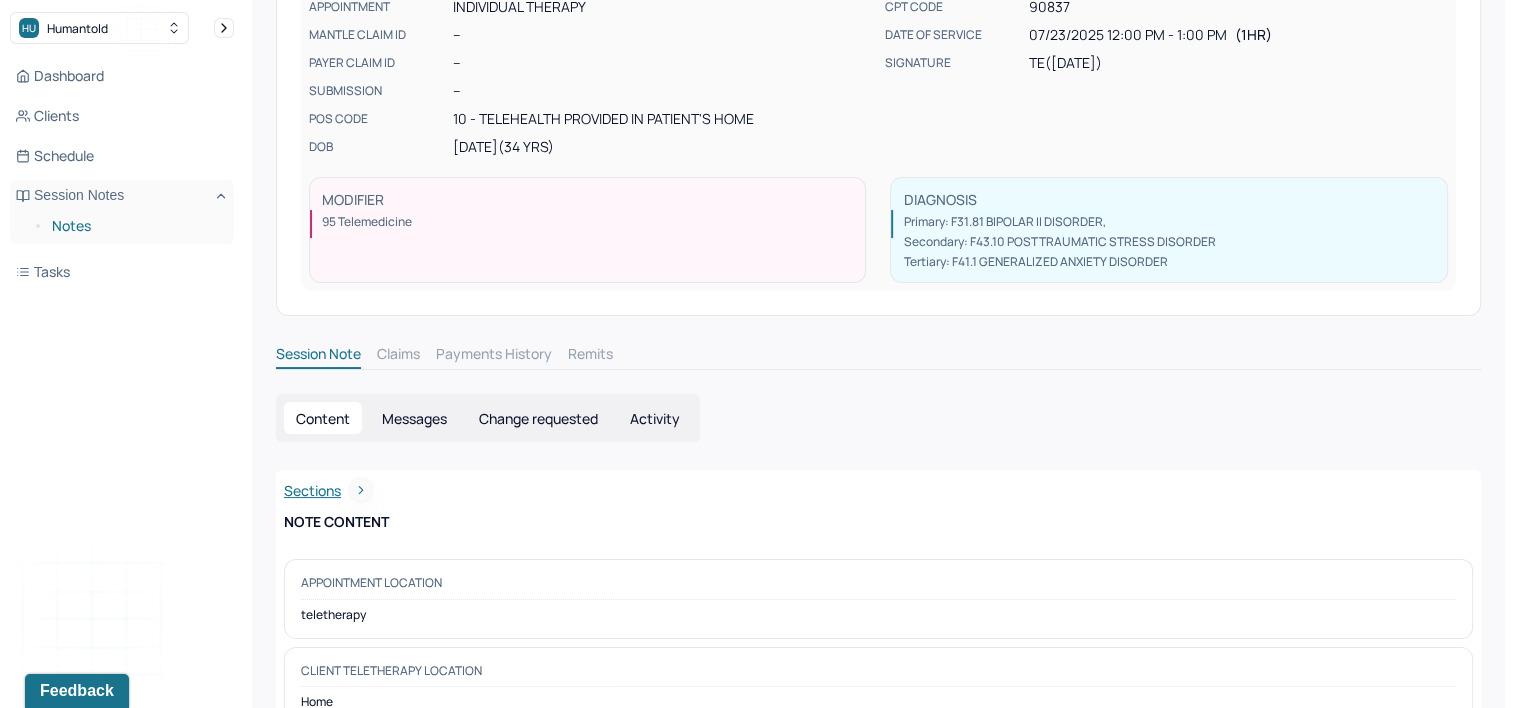 click on "Notes" at bounding box center (135, 226) 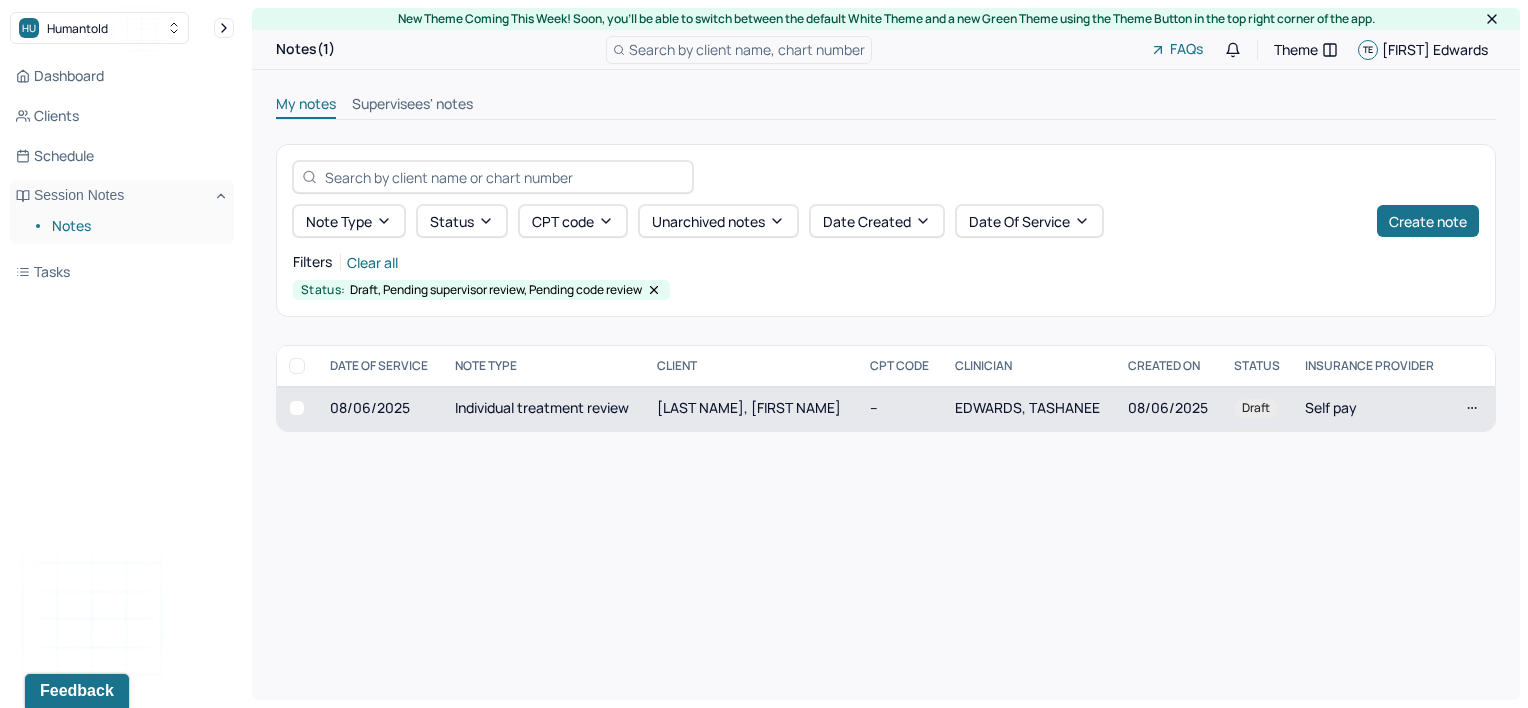 click on "[LAST NAME], [FIRST NAME]" at bounding box center (751, 408) 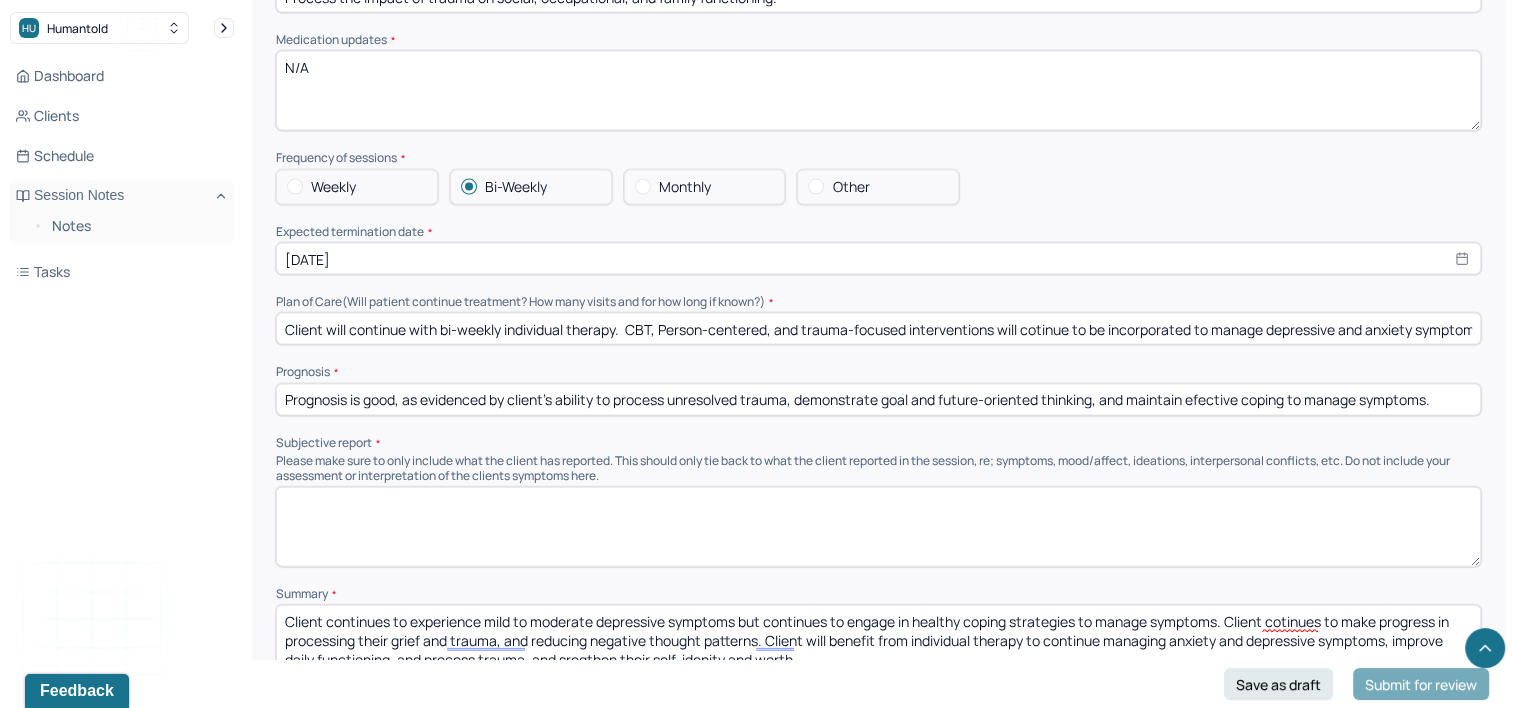 scroll, scrollTop: 4400, scrollLeft: 0, axis: vertical 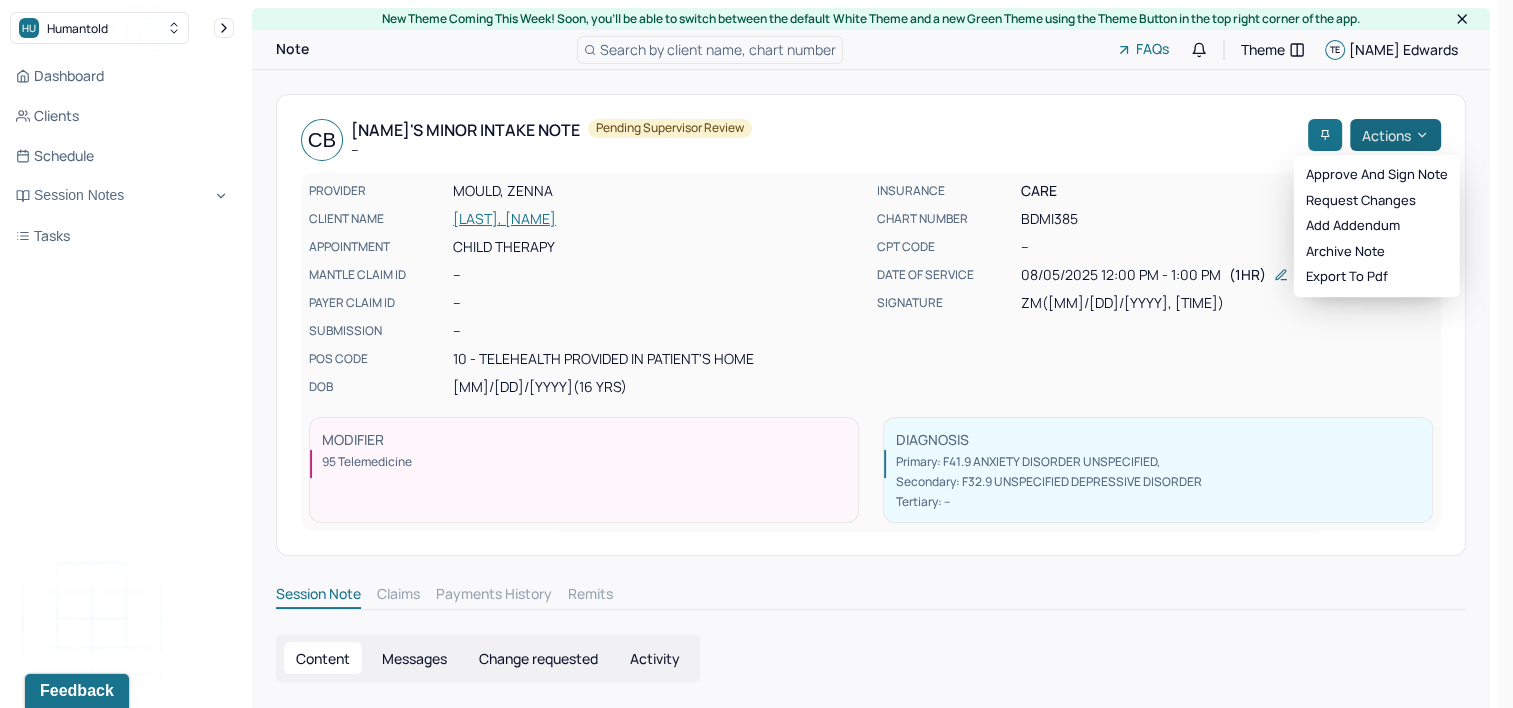 click on "Actions" at bounding box center [1395, 135] 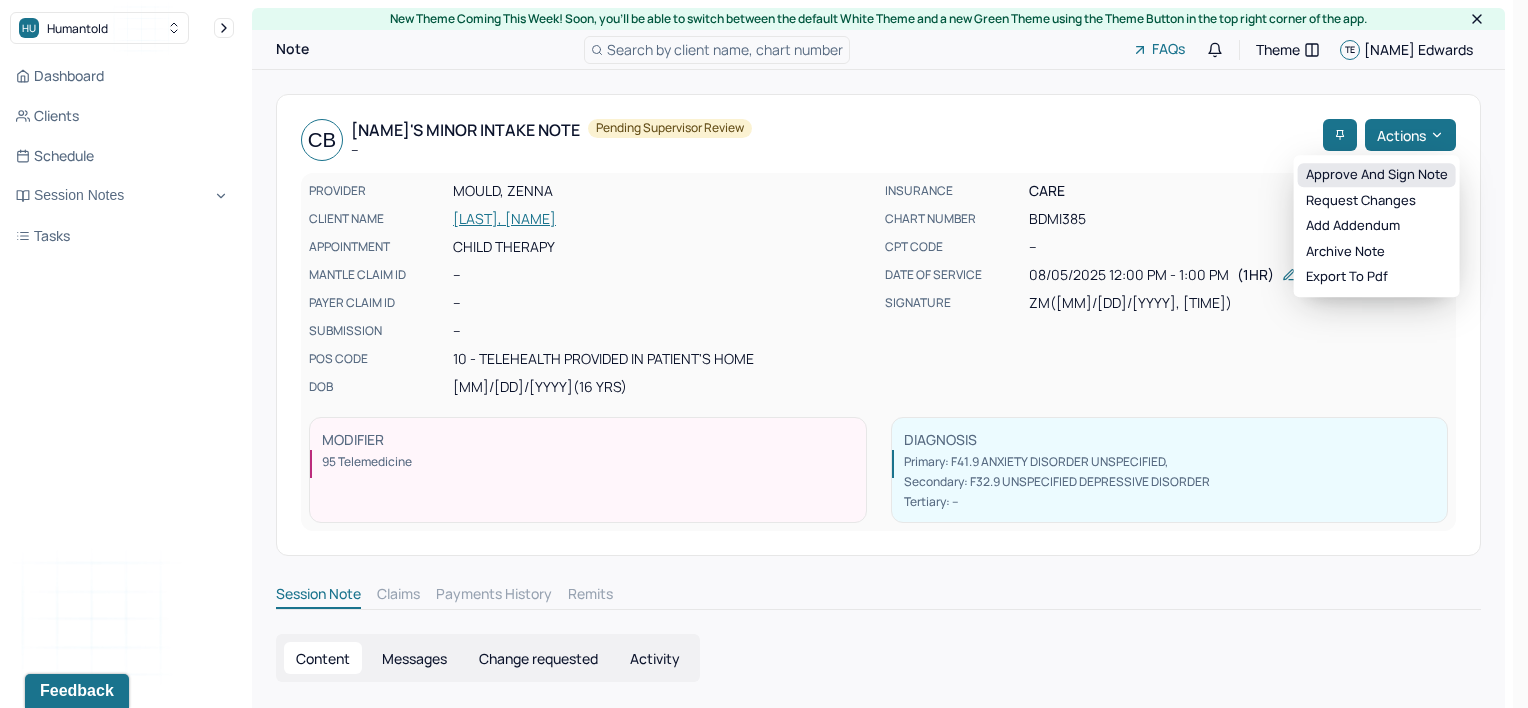 click on "Approve and sign note" at bounding box center (1377, 175) 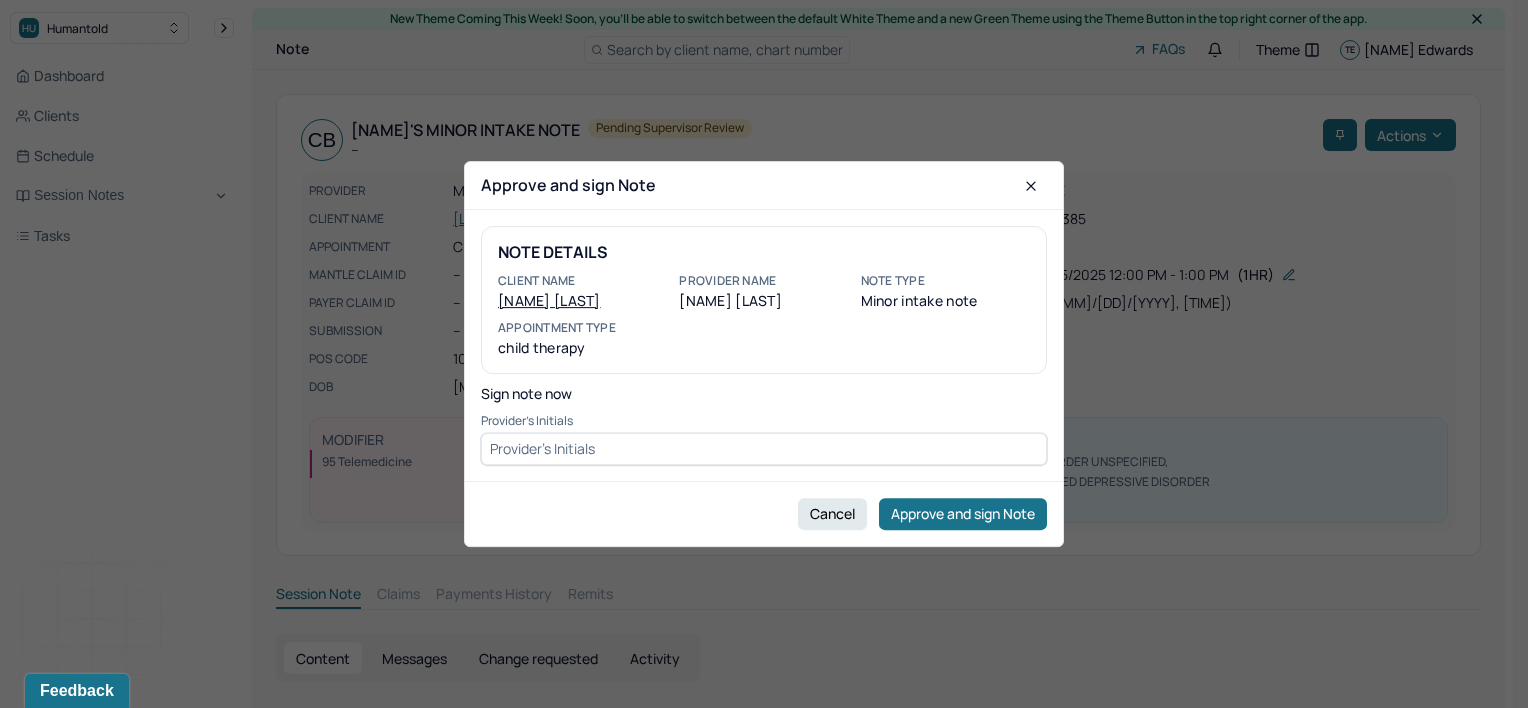 click at bounding box center (764, 449) 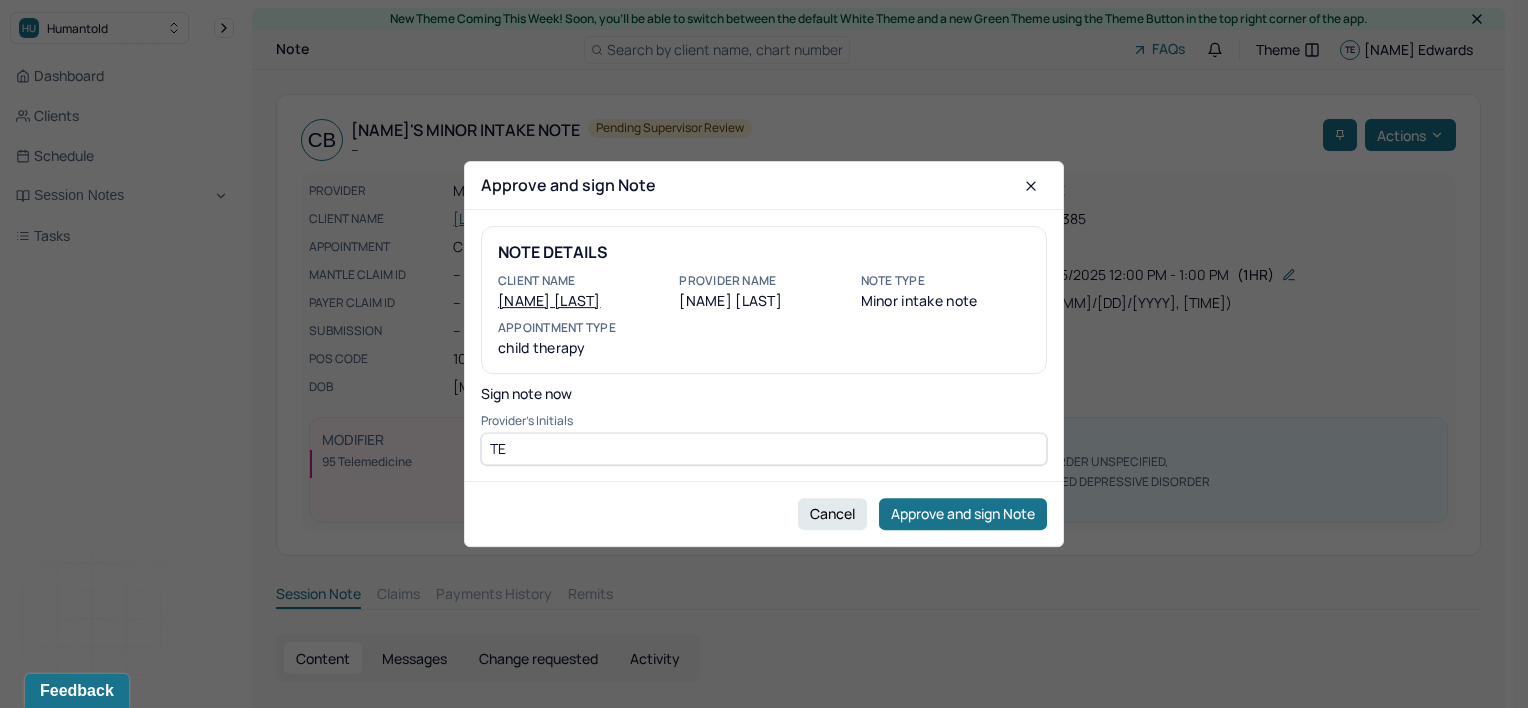 type on "TE" 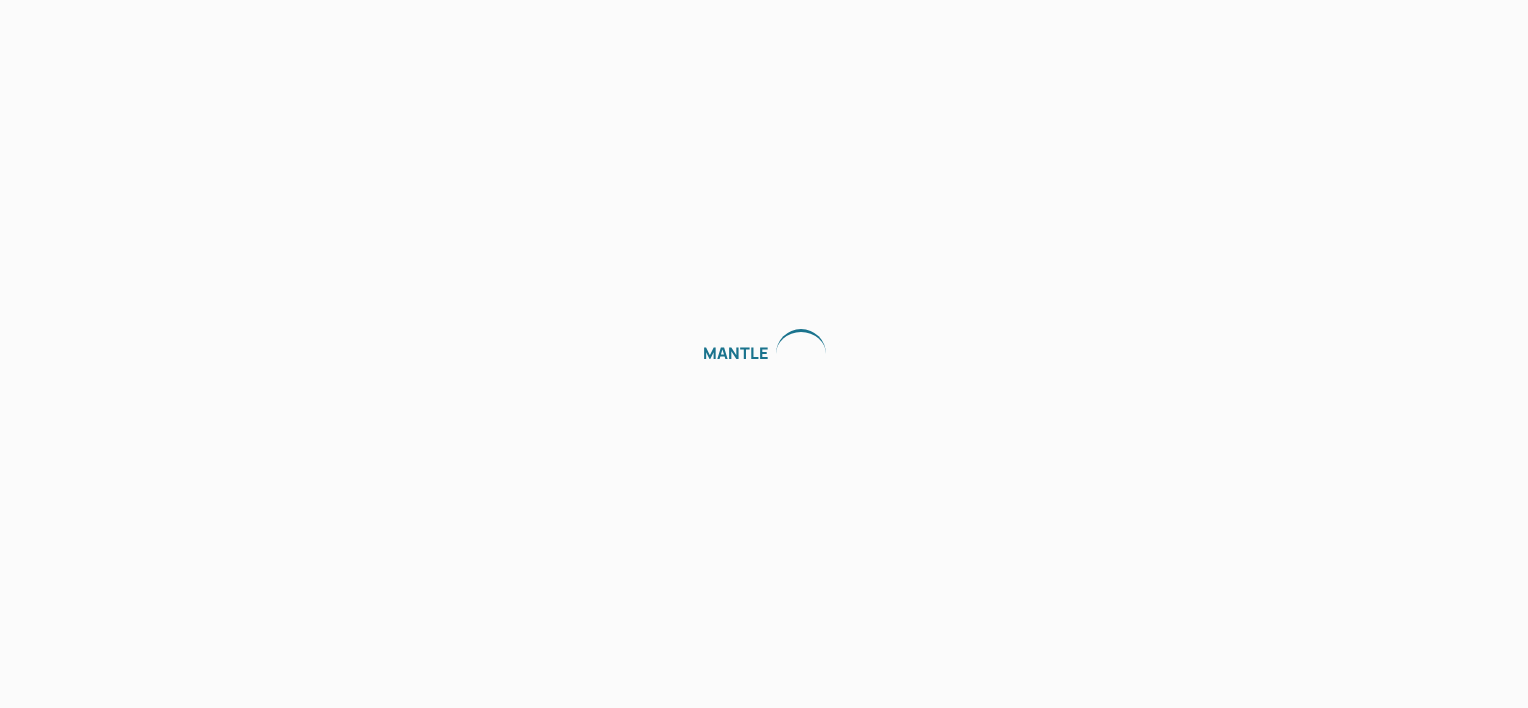 scroll, scrollTop: 0, scrollLeft: 0, axis: both 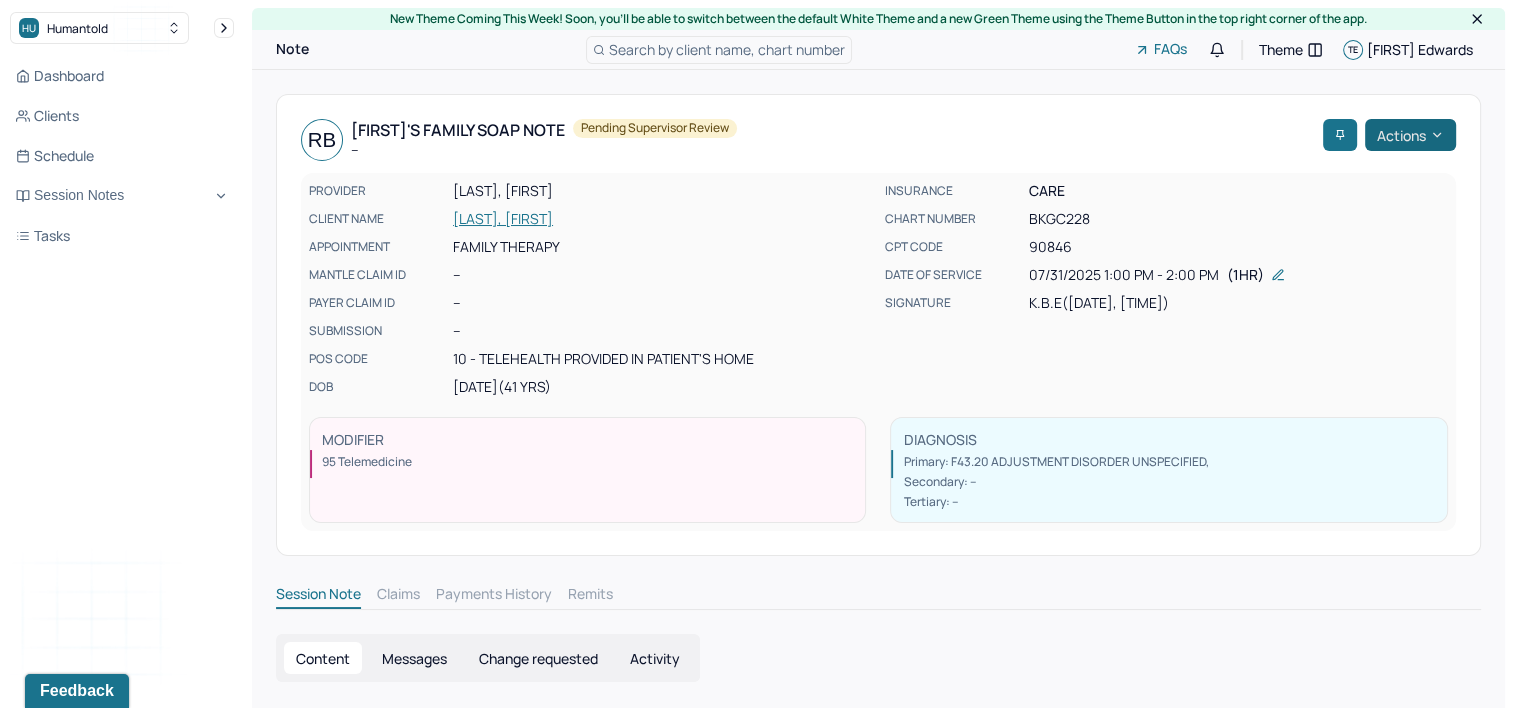 click on "Actions" at bounding box center [1410, 135] 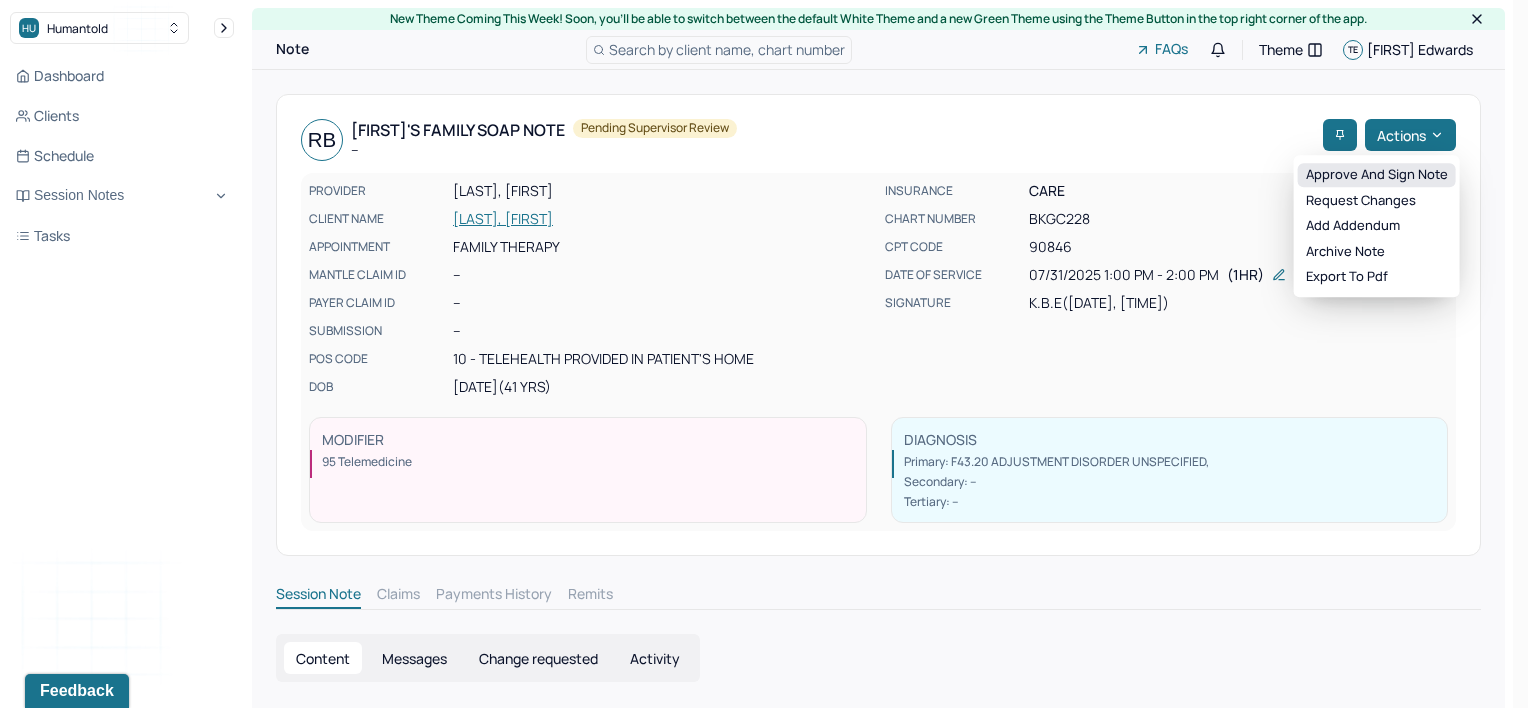 click on "Approve and sign note" at bounding box center [1377, 175] 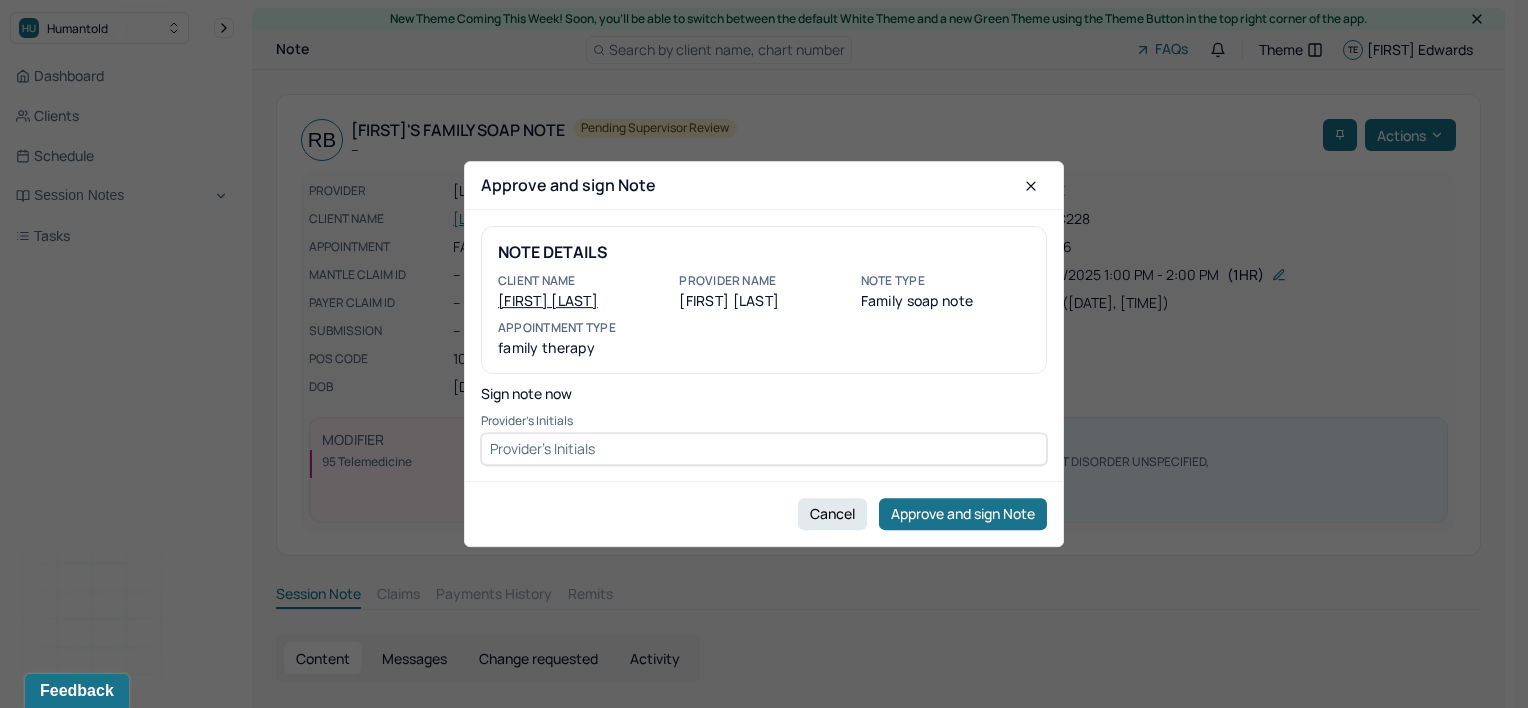 click at bounding box center [764, 449] 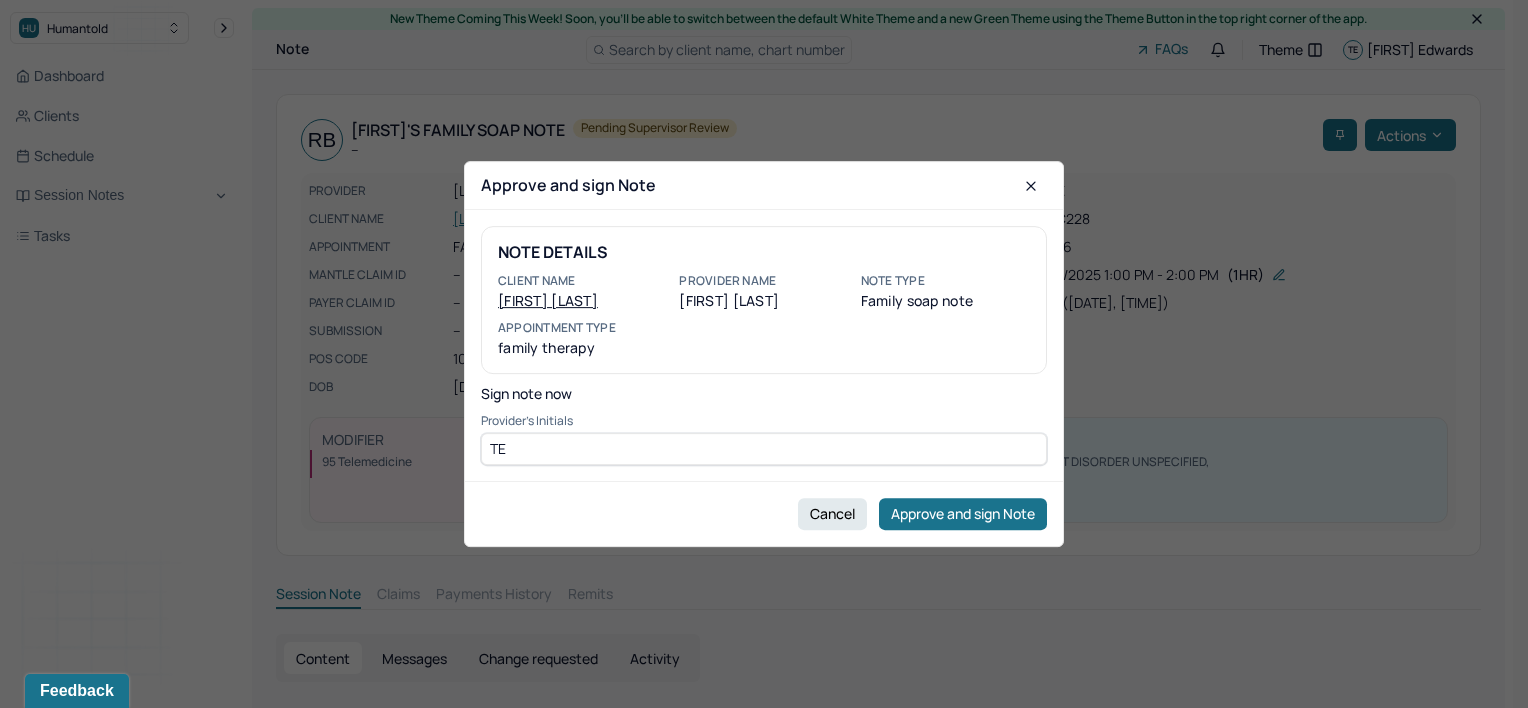 type on "TE" 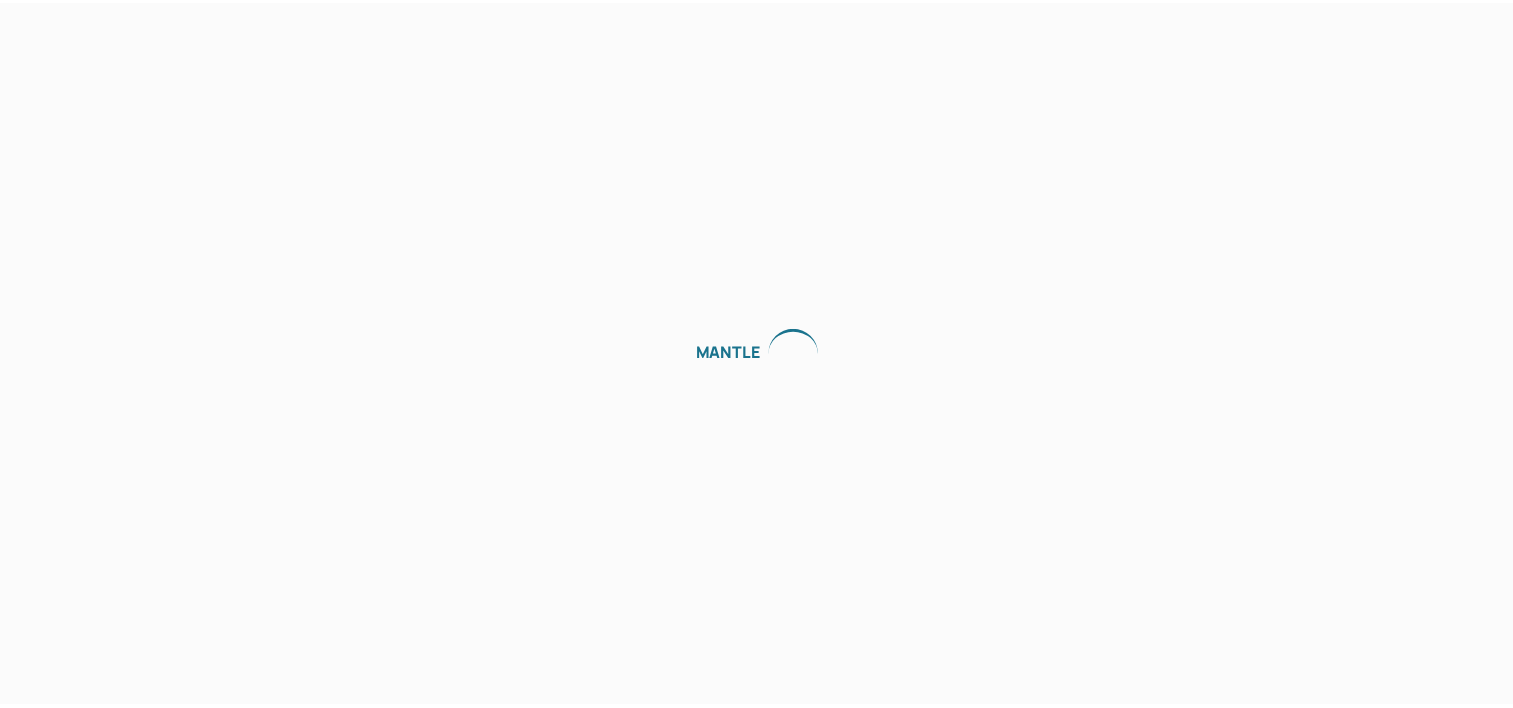 scroll, scrollTop: 0, scrollLeft: 0, axis: both 